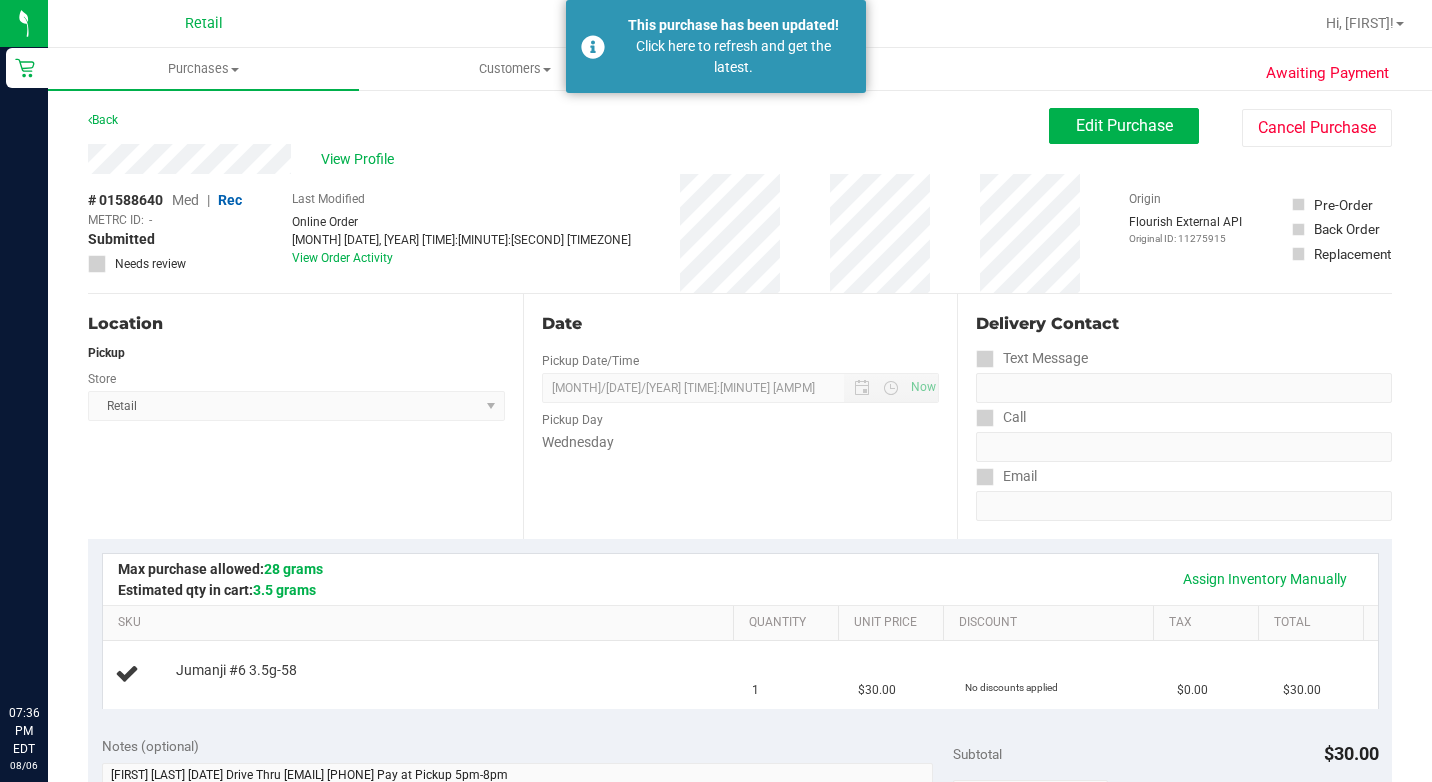 scroll, scrollTop: 0, scrollLeft: 0, axis: both 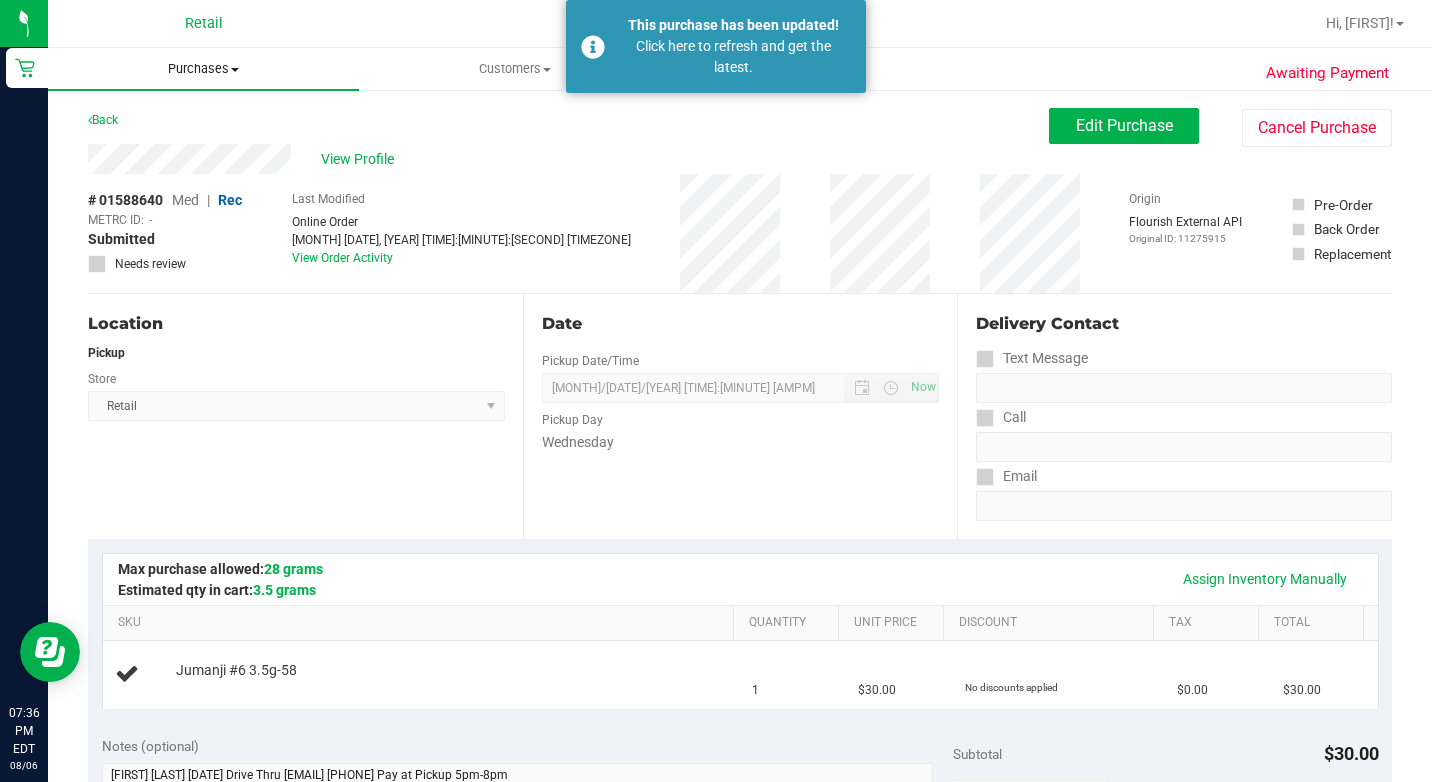 click on "Purchases" at bounding box center (203, 69) 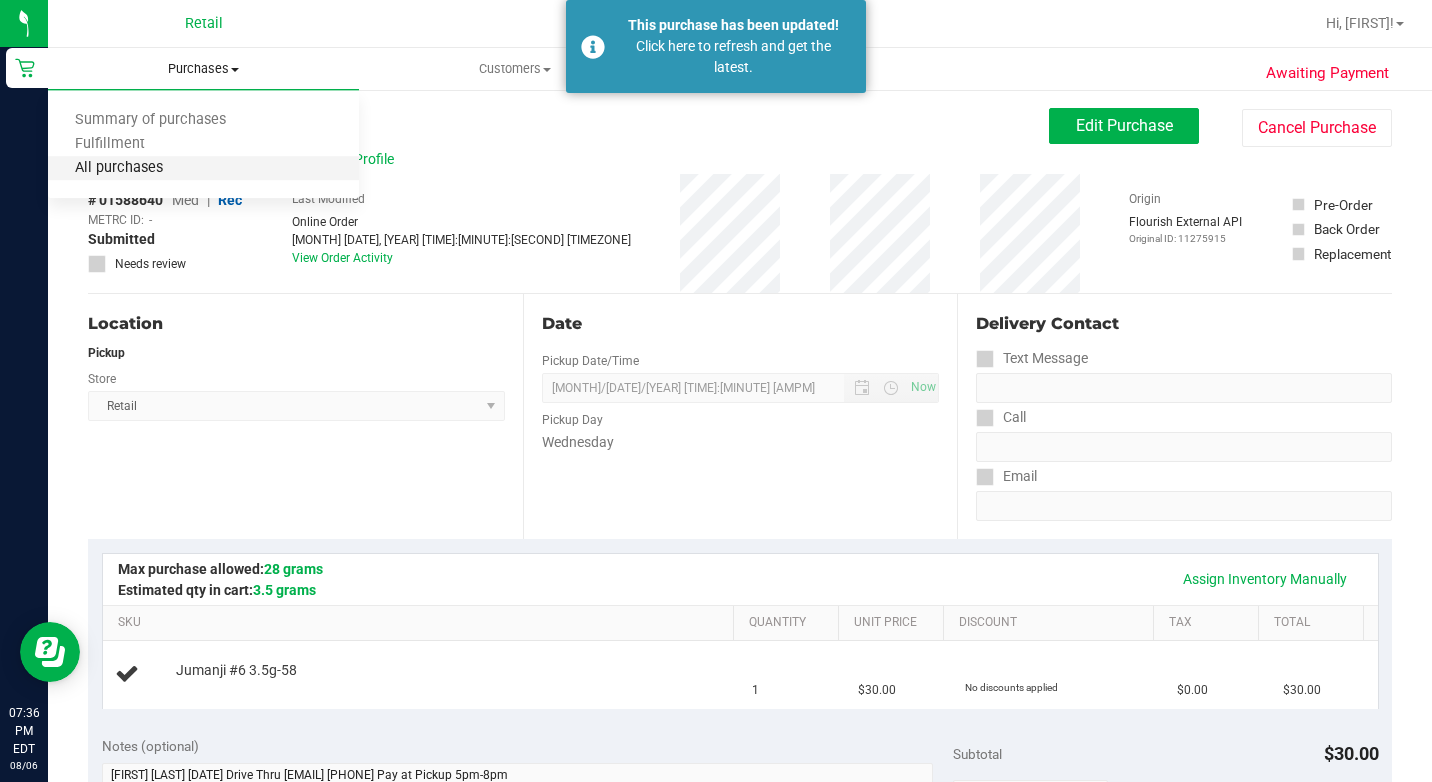 click on "All purchases" at bounding box center (119, 168) 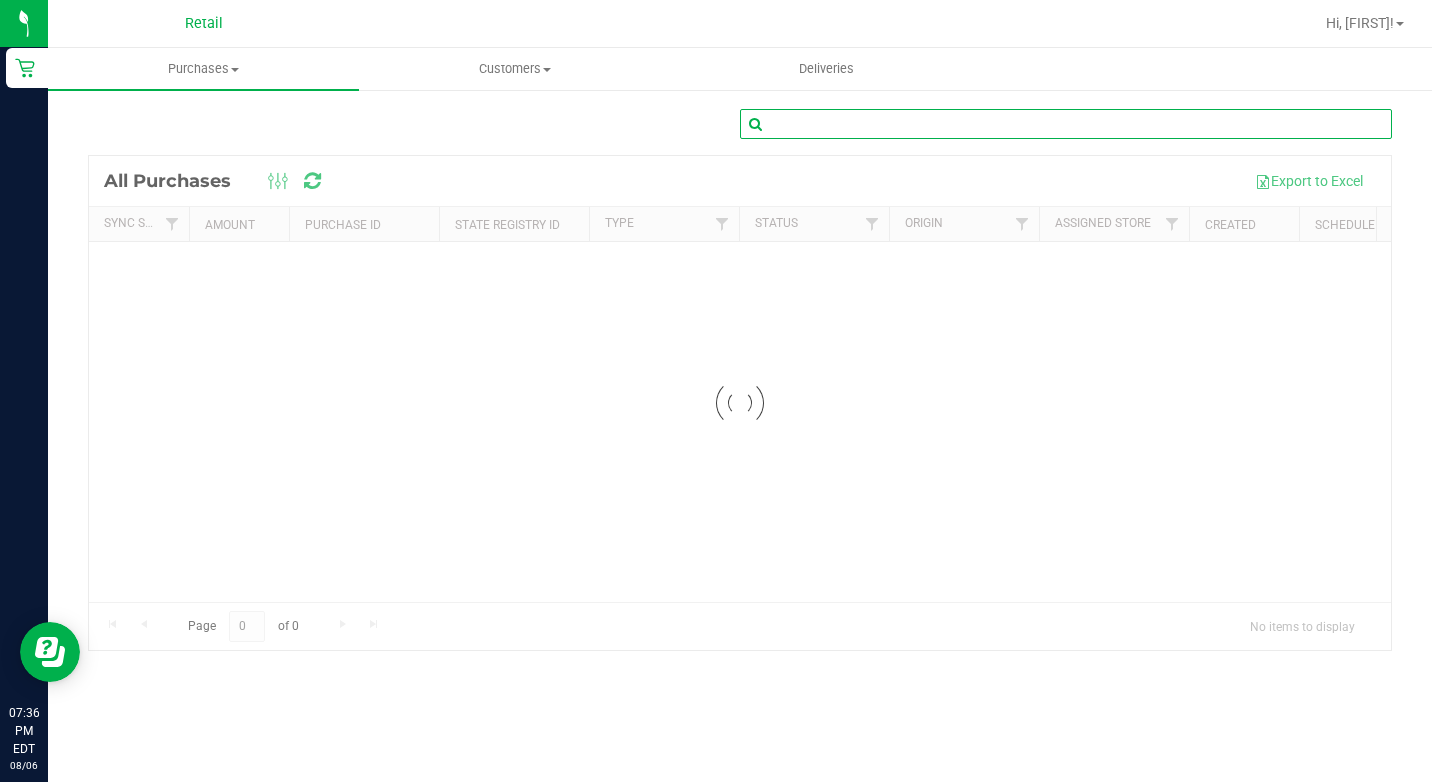 click at bounding box center (1066, 124) 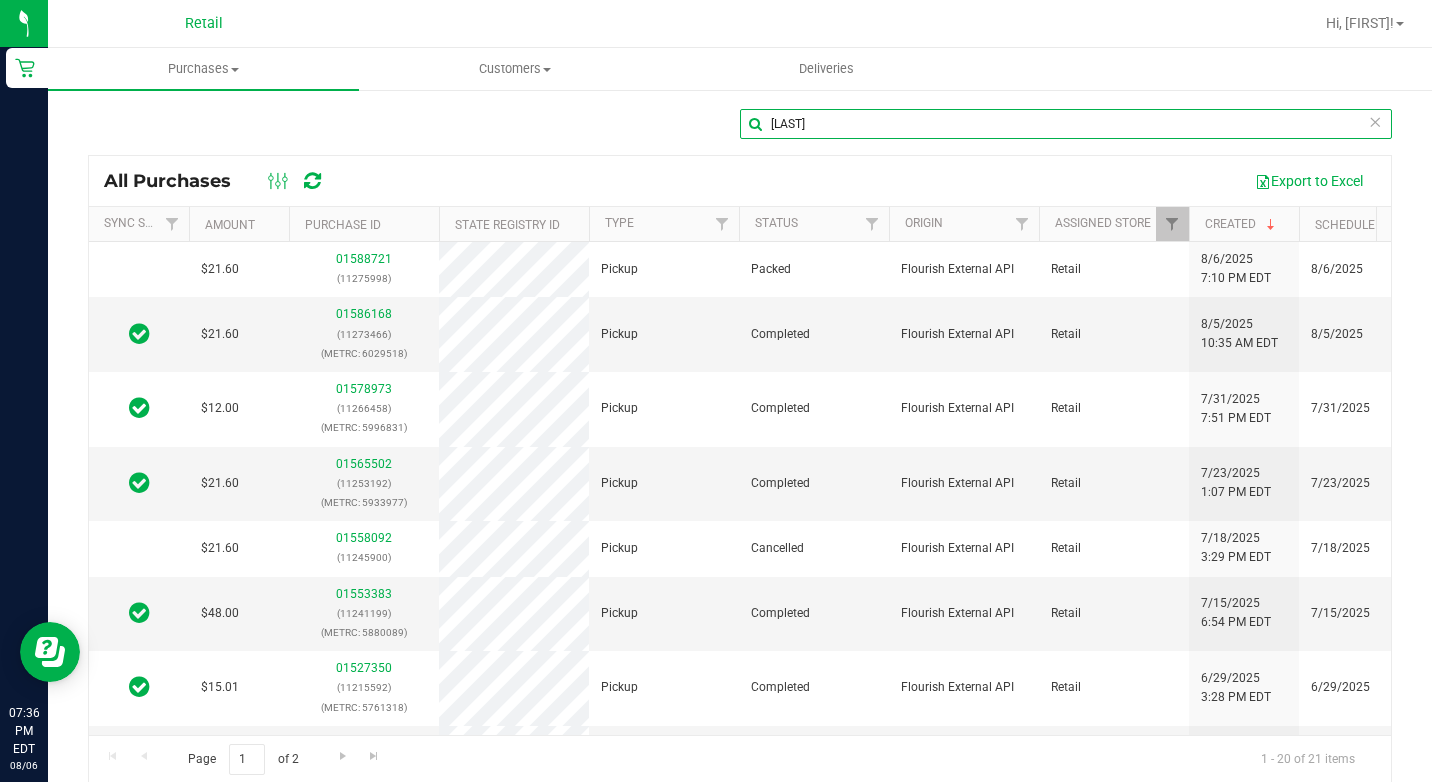 scroll, scrollTop: 0, scrollLeft: 124, axis: horizontal 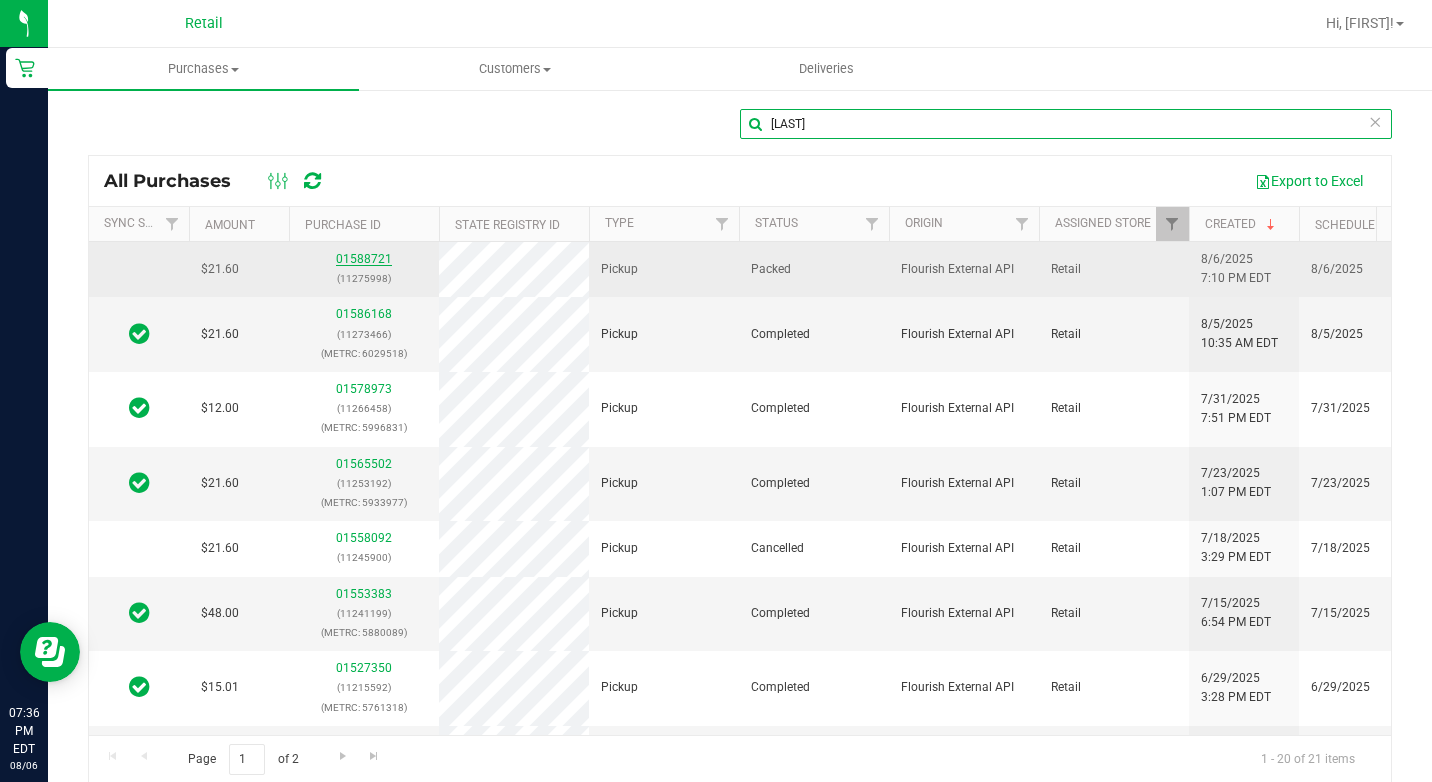 type on "[LAST]" 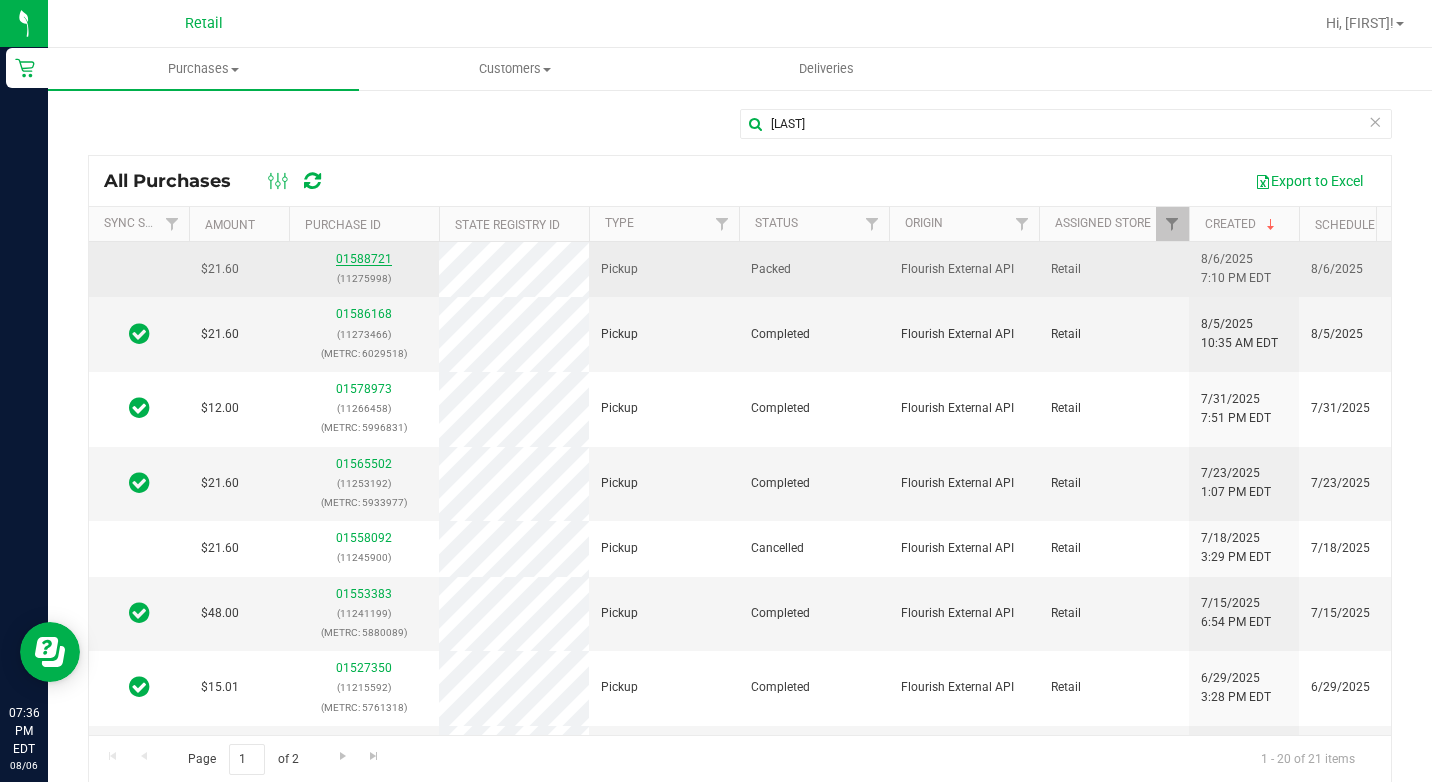 click on "01588721" at bounding box center (364, 259) 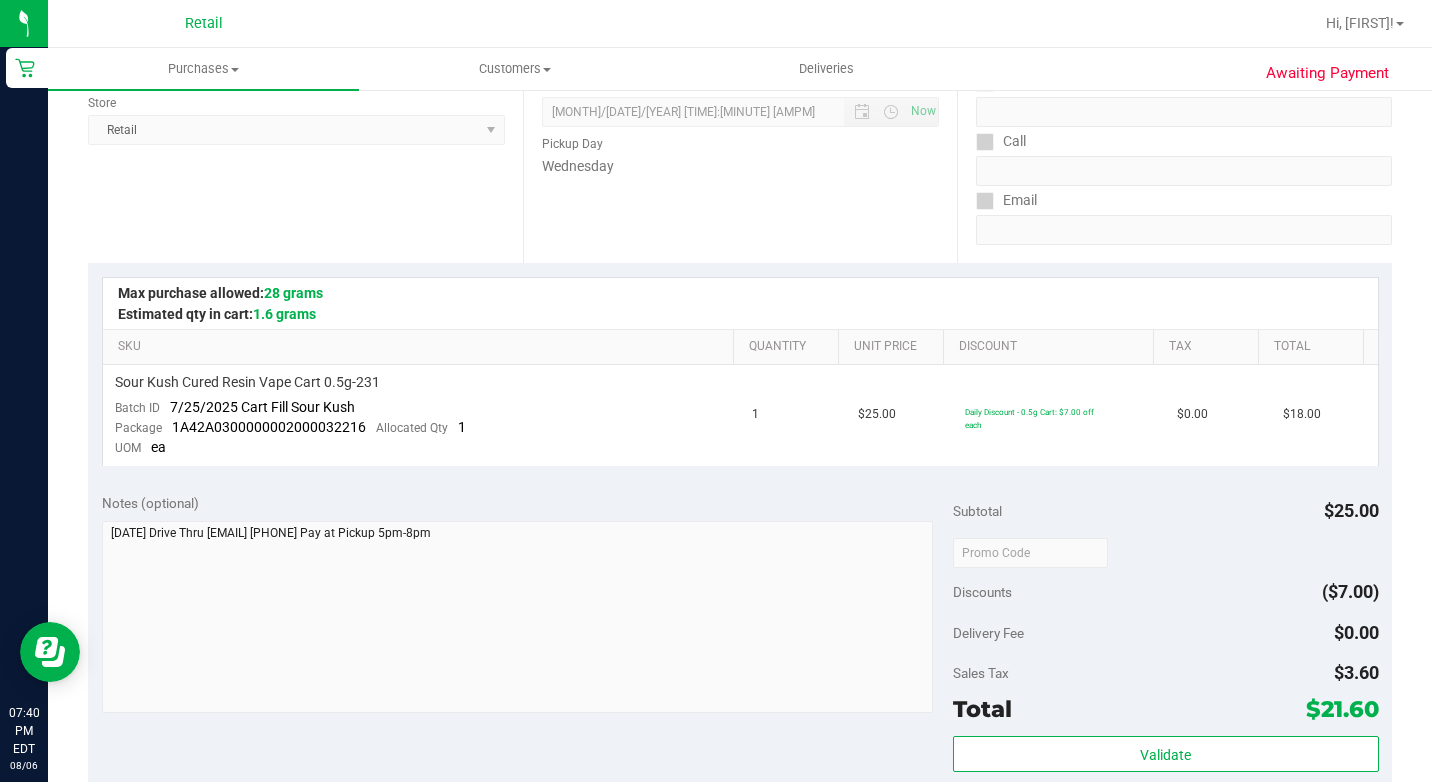 scroll, scrollTop: 400, scrollLeft: 0, axis: vertical 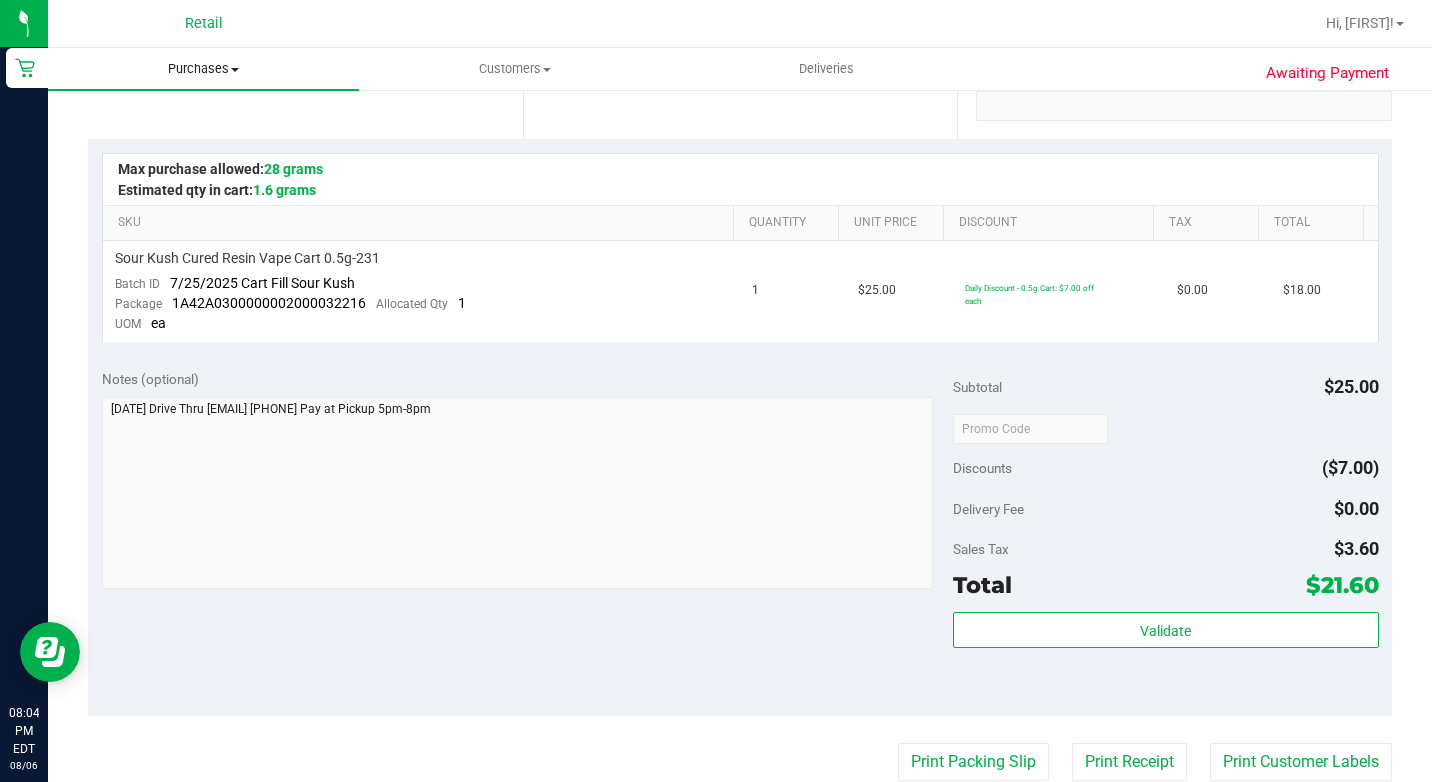 click on "Purchases" at bounding box center [203, 69] 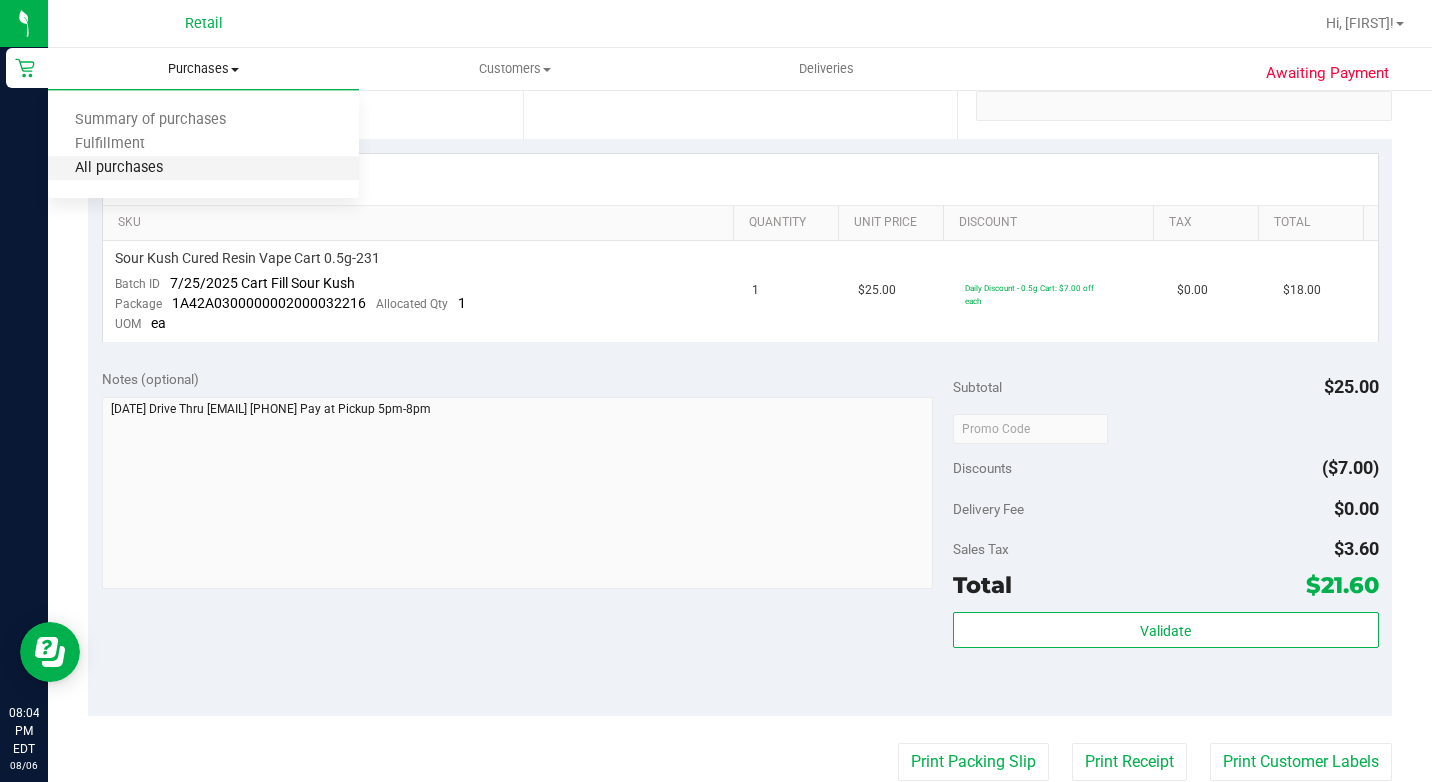 click on "All purchases" at bounding box center (119, 168) 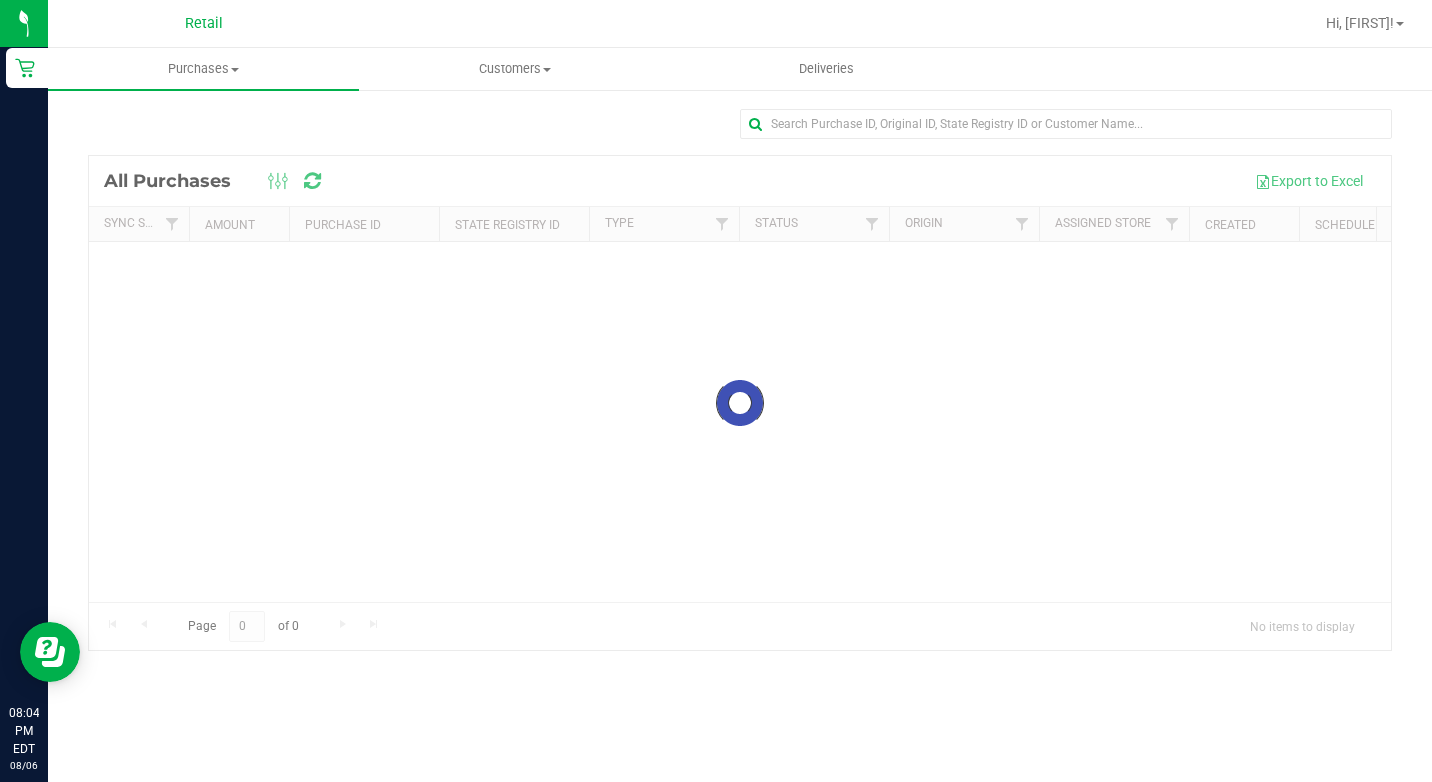 scroll, scrollTop: 0, scrollLeft: 0, axis: both 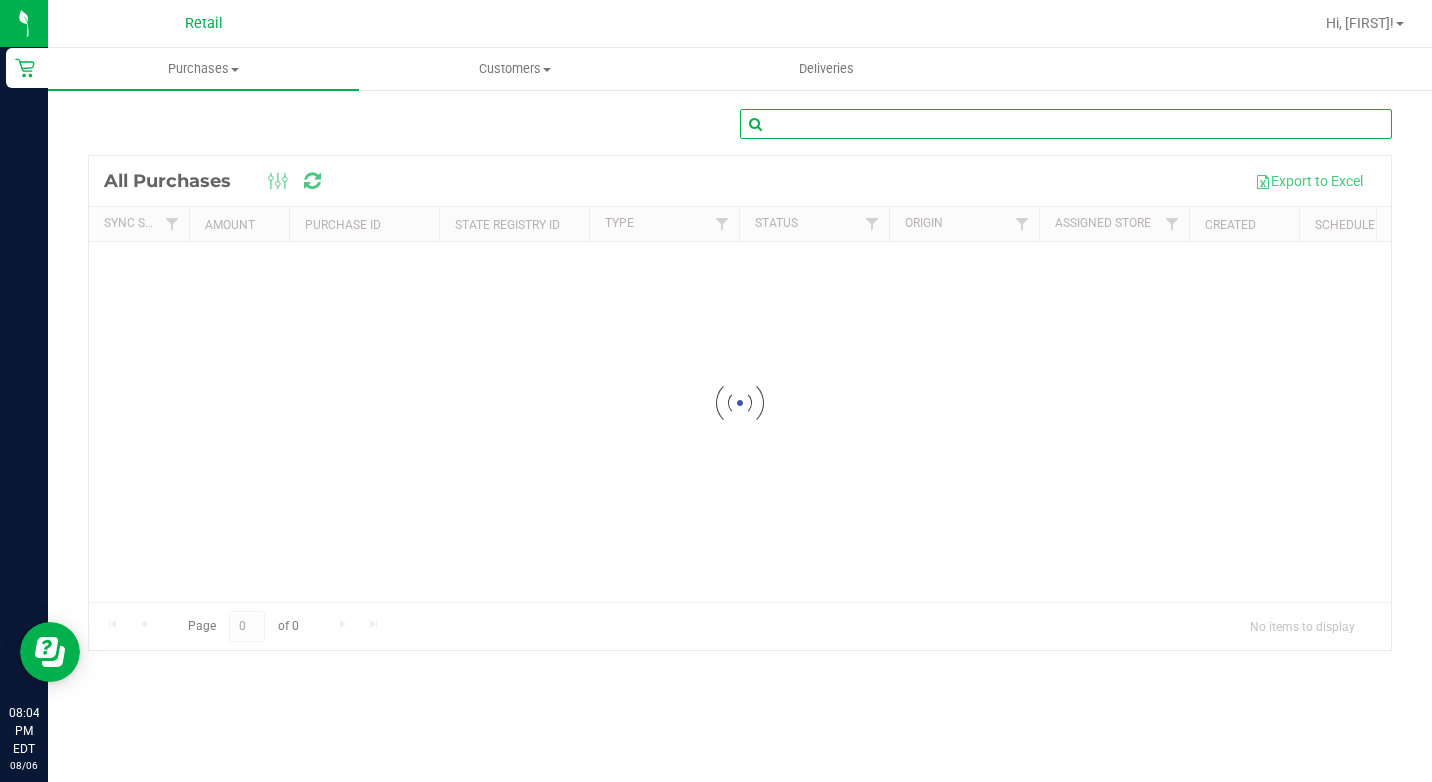 drag, startPoint x: 784, startPoint y: 123, endPoint x: 795, endPoint y: 118, distance: 12.083046 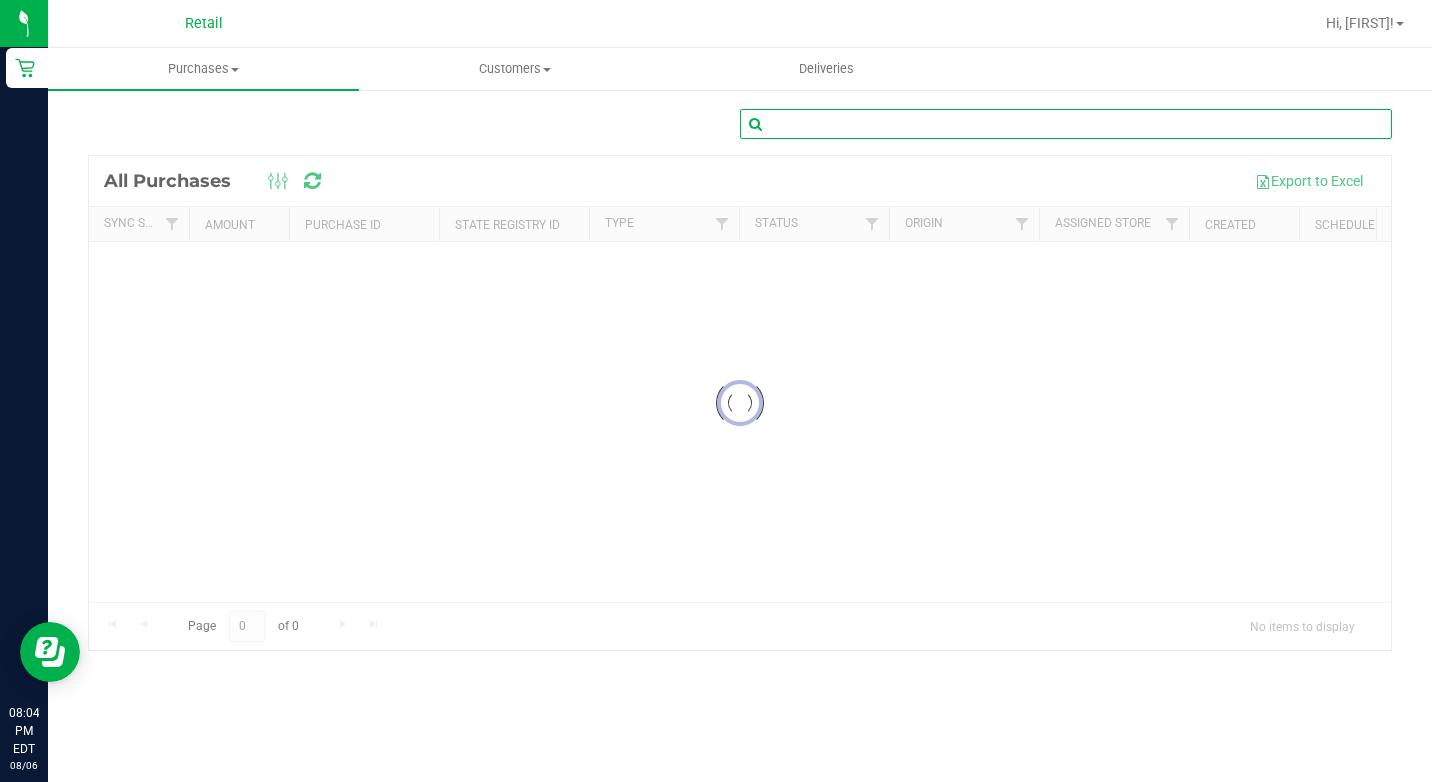 click at bounding box center (1066, 124) 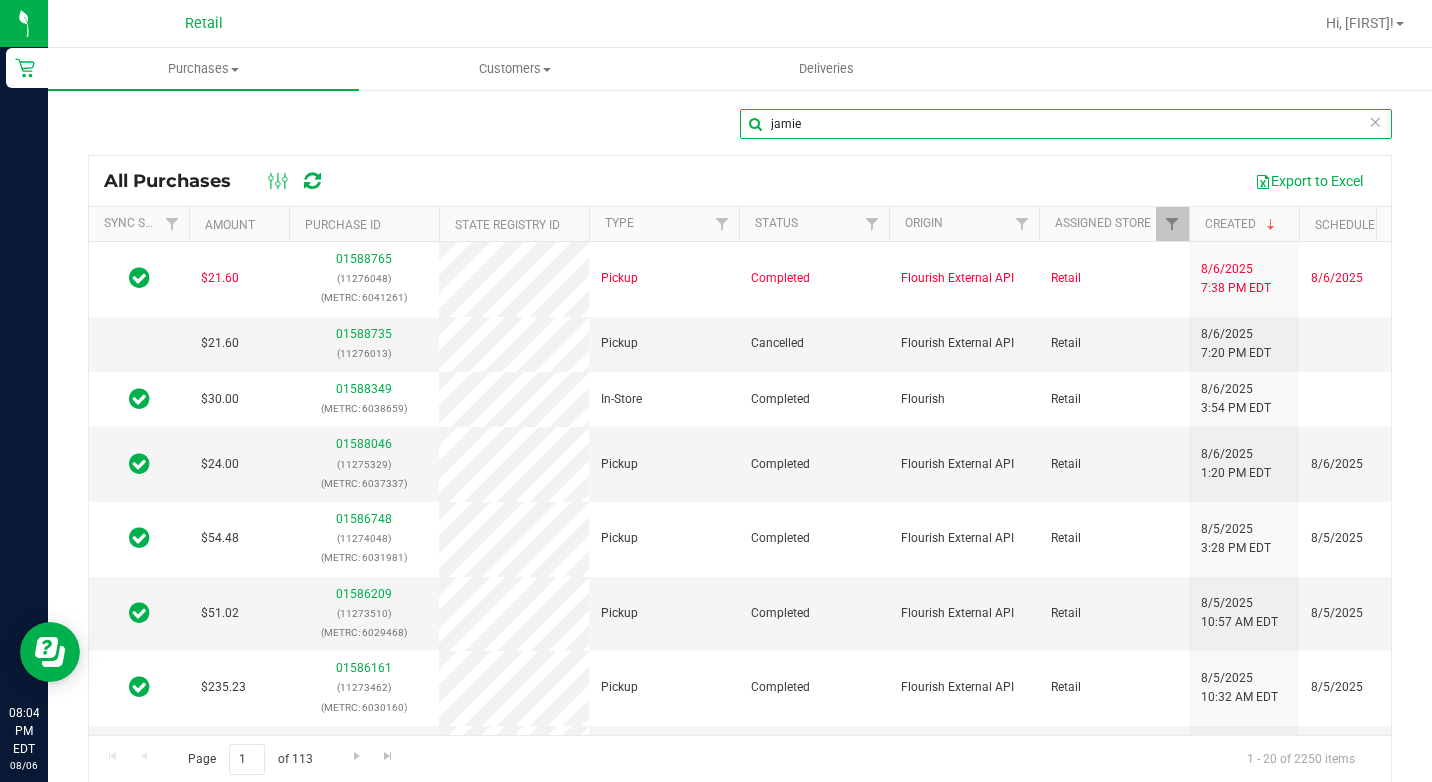 scroll, scrollTop: 0, scrollLeft: 86, axis: horizontal 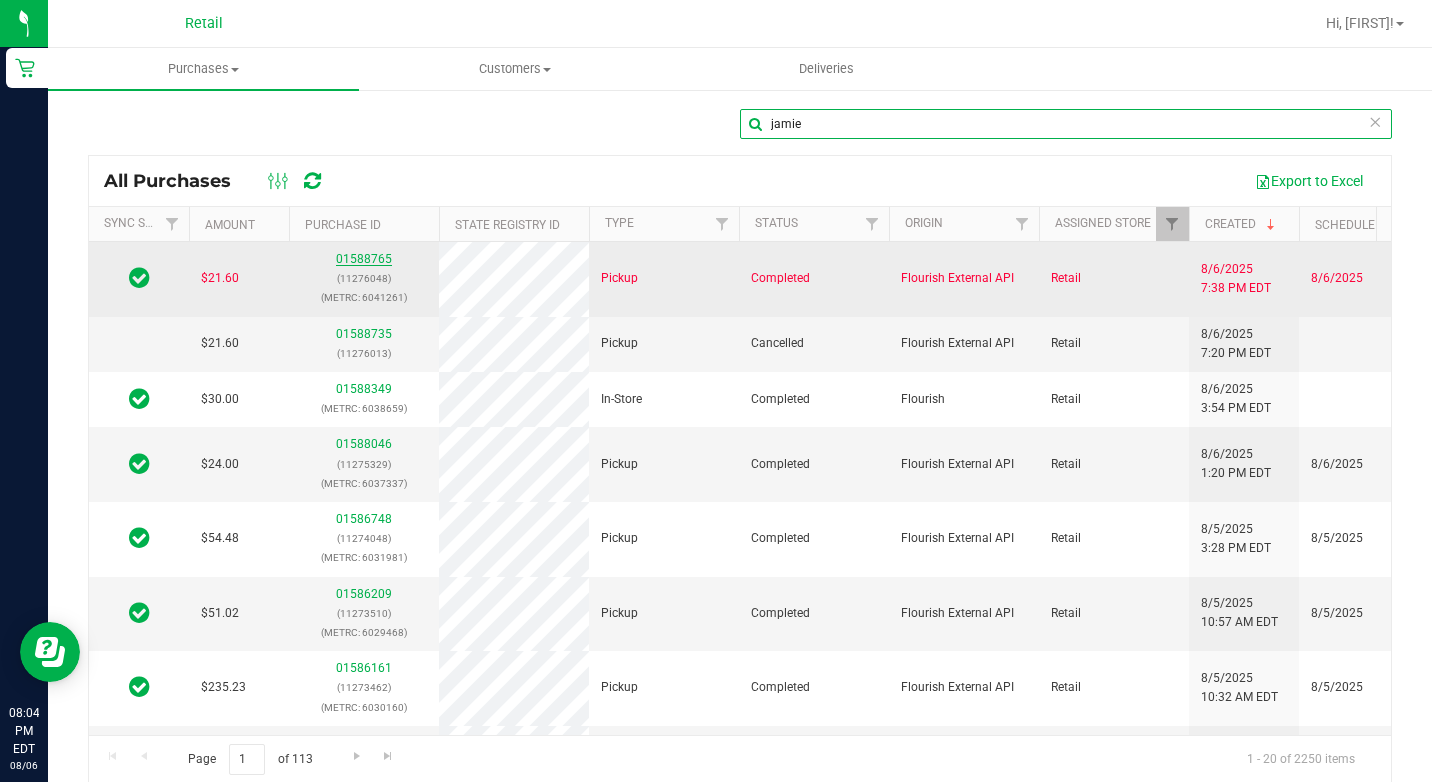 type on "jamie" 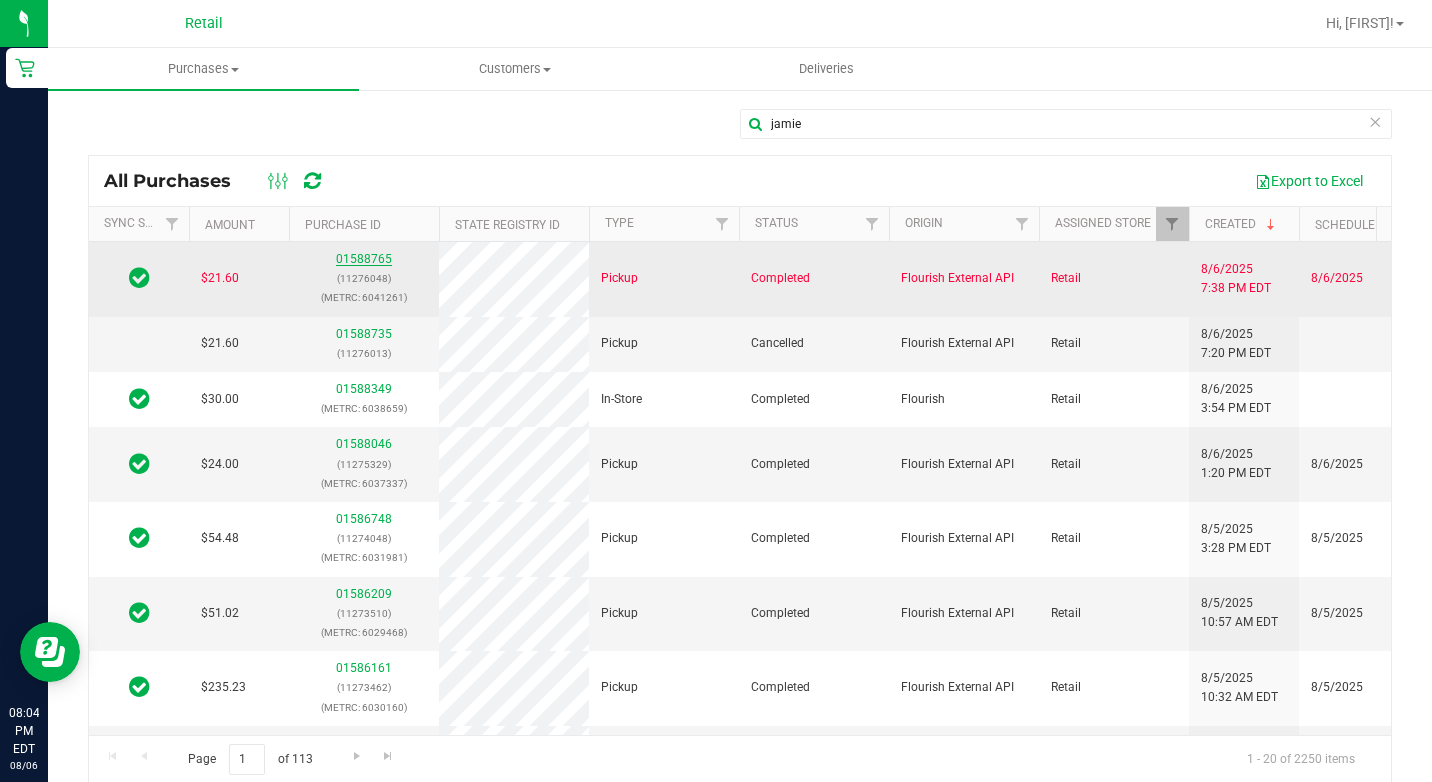click on "01588765" at bounding box center [364, 259] 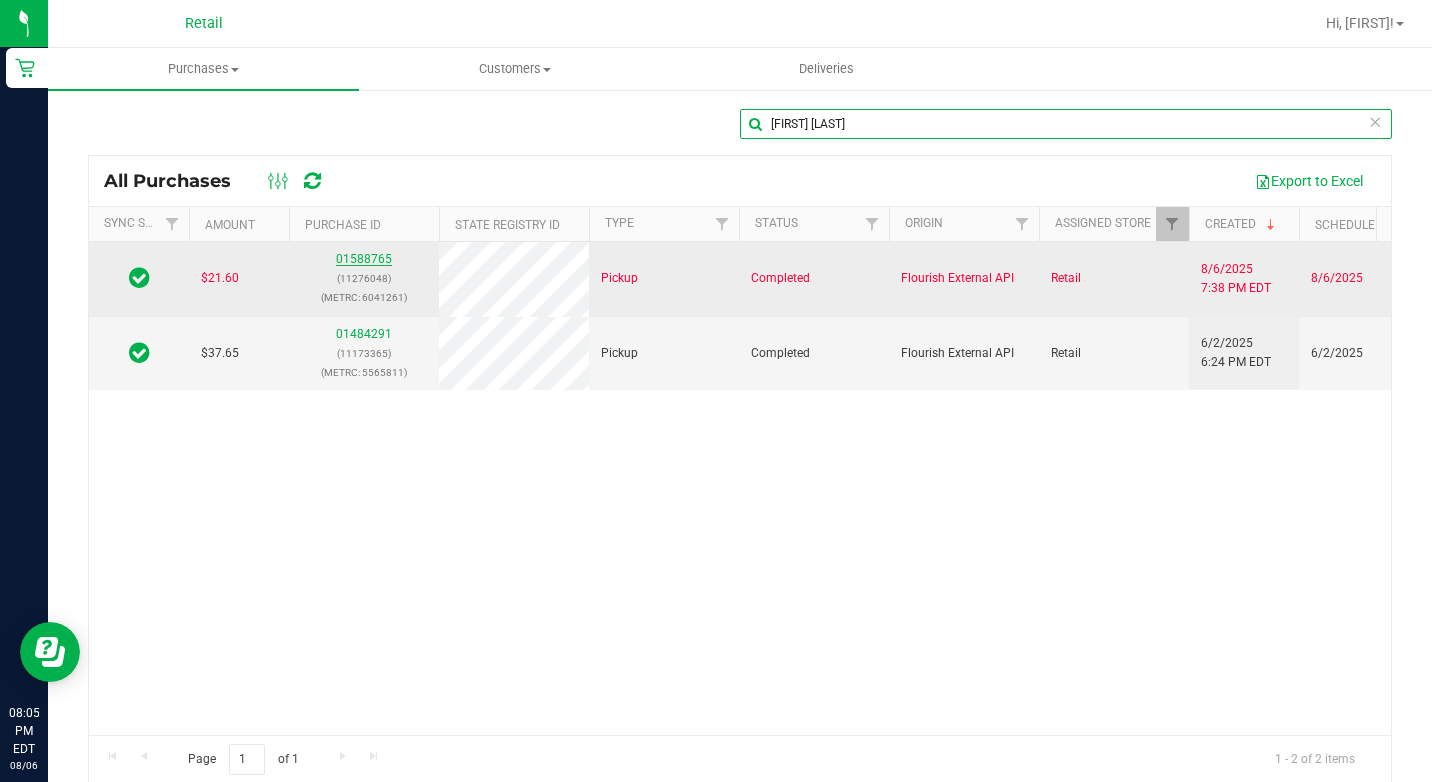 type on "[FIRST] [LAST]" 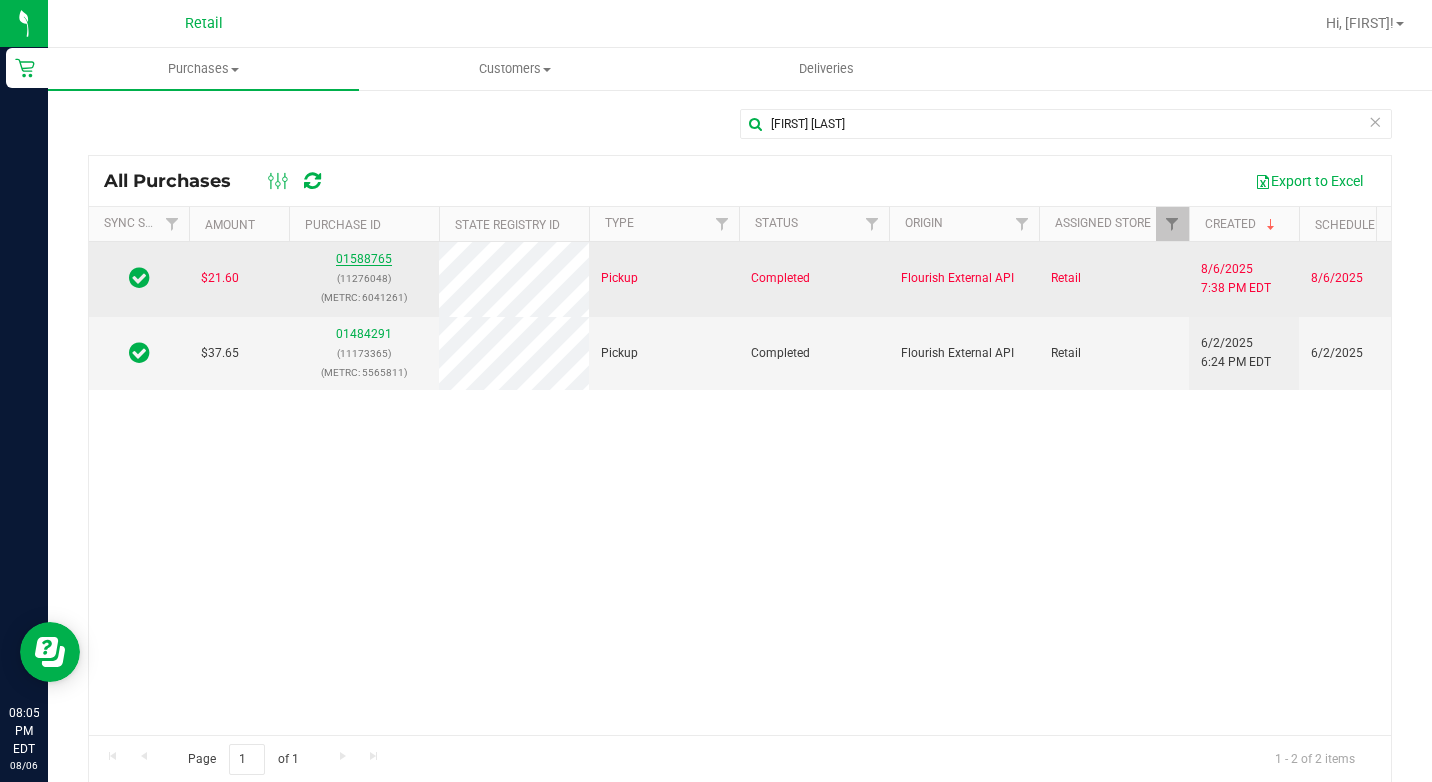 click on "01588765" at bounding box center [364, 259] 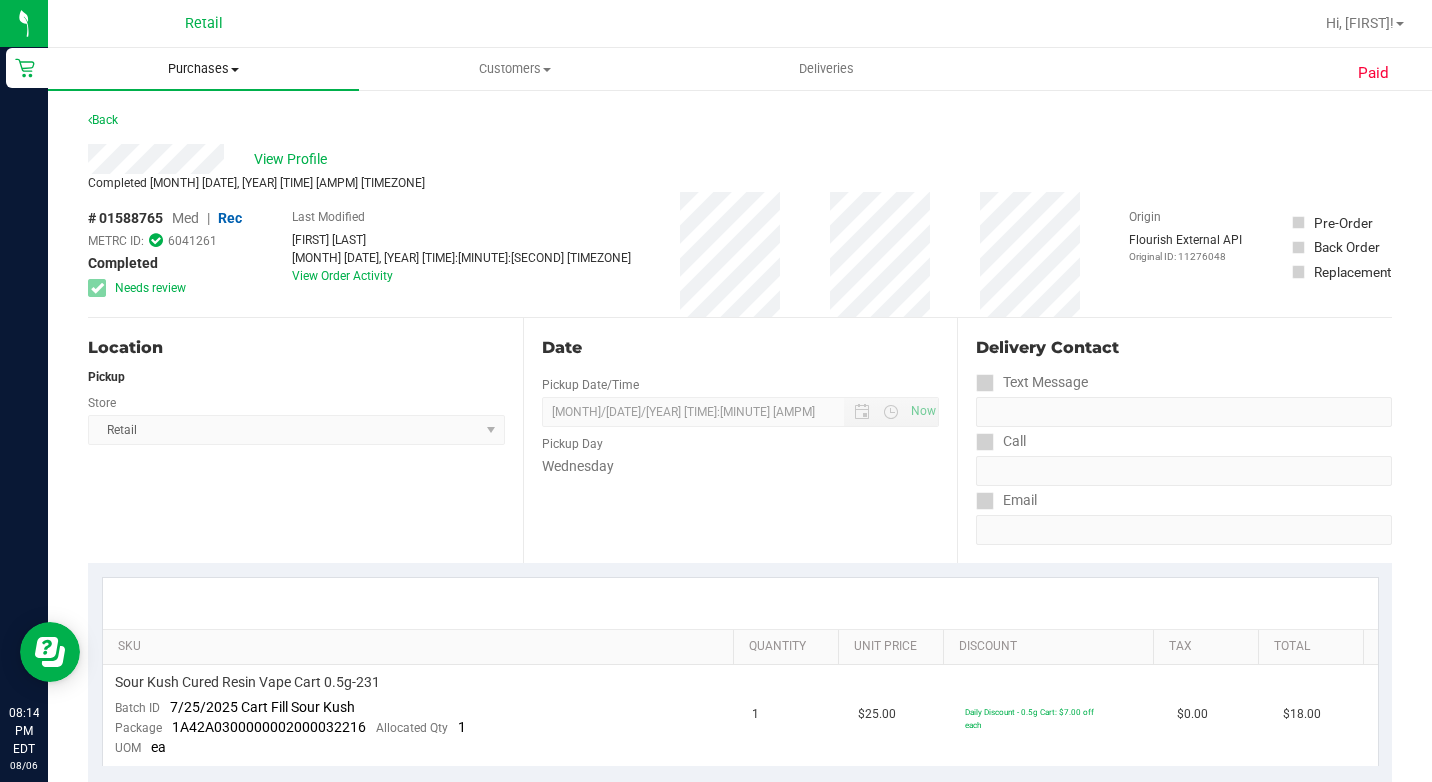click on "Purchases
Summary of purchases
Fulfillment
All purchases" at bounding box center [203, 69] 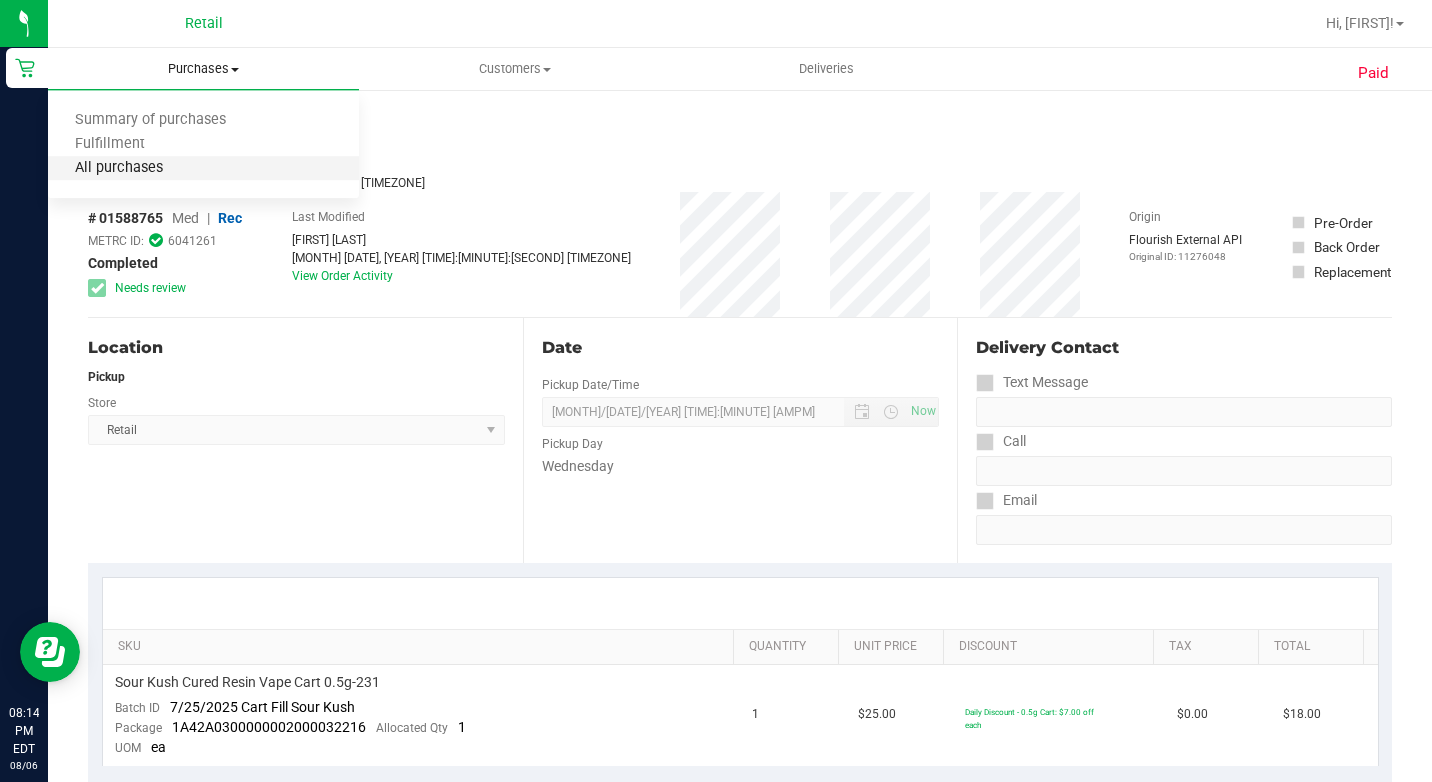 click on "All purchases" at bounding box center [119, 168] 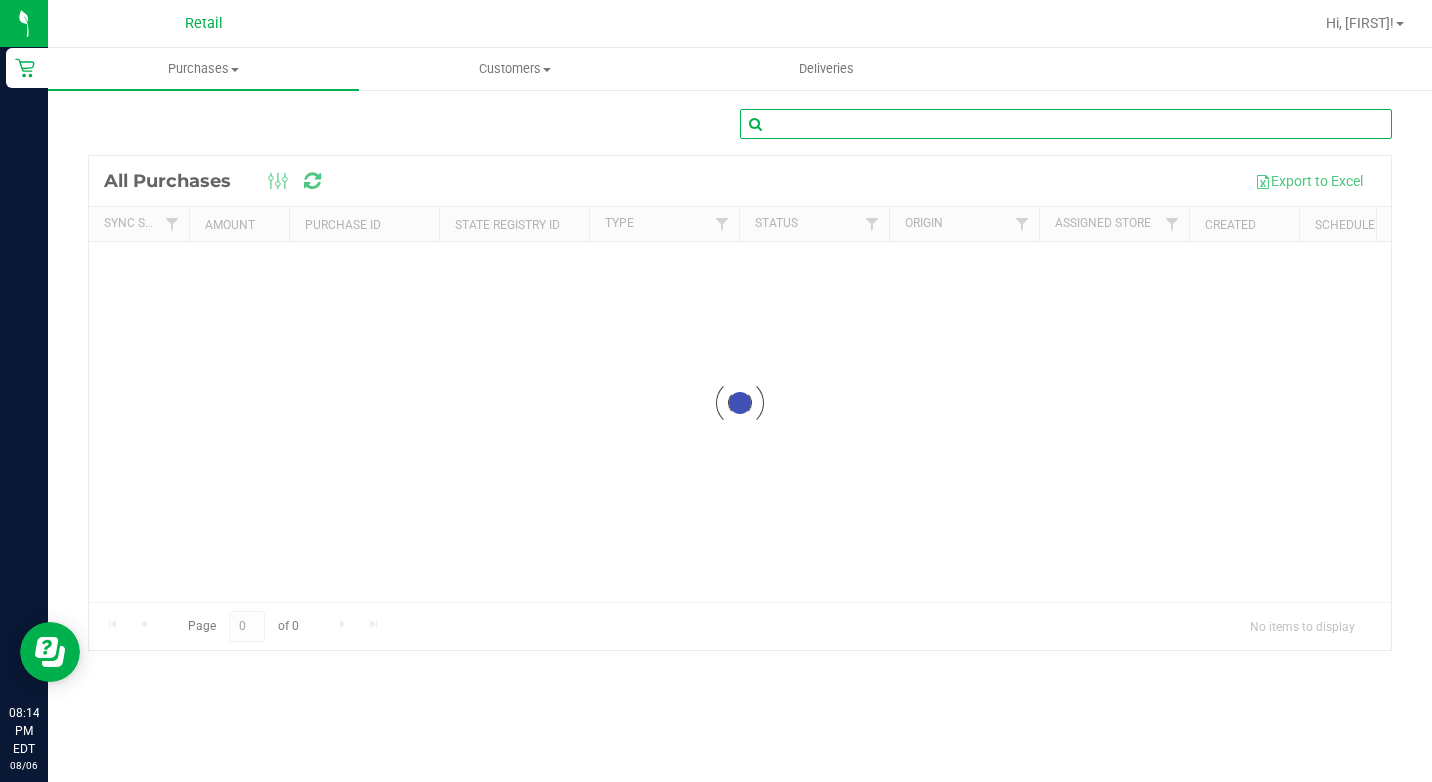click at bounding box center (1066, 124) 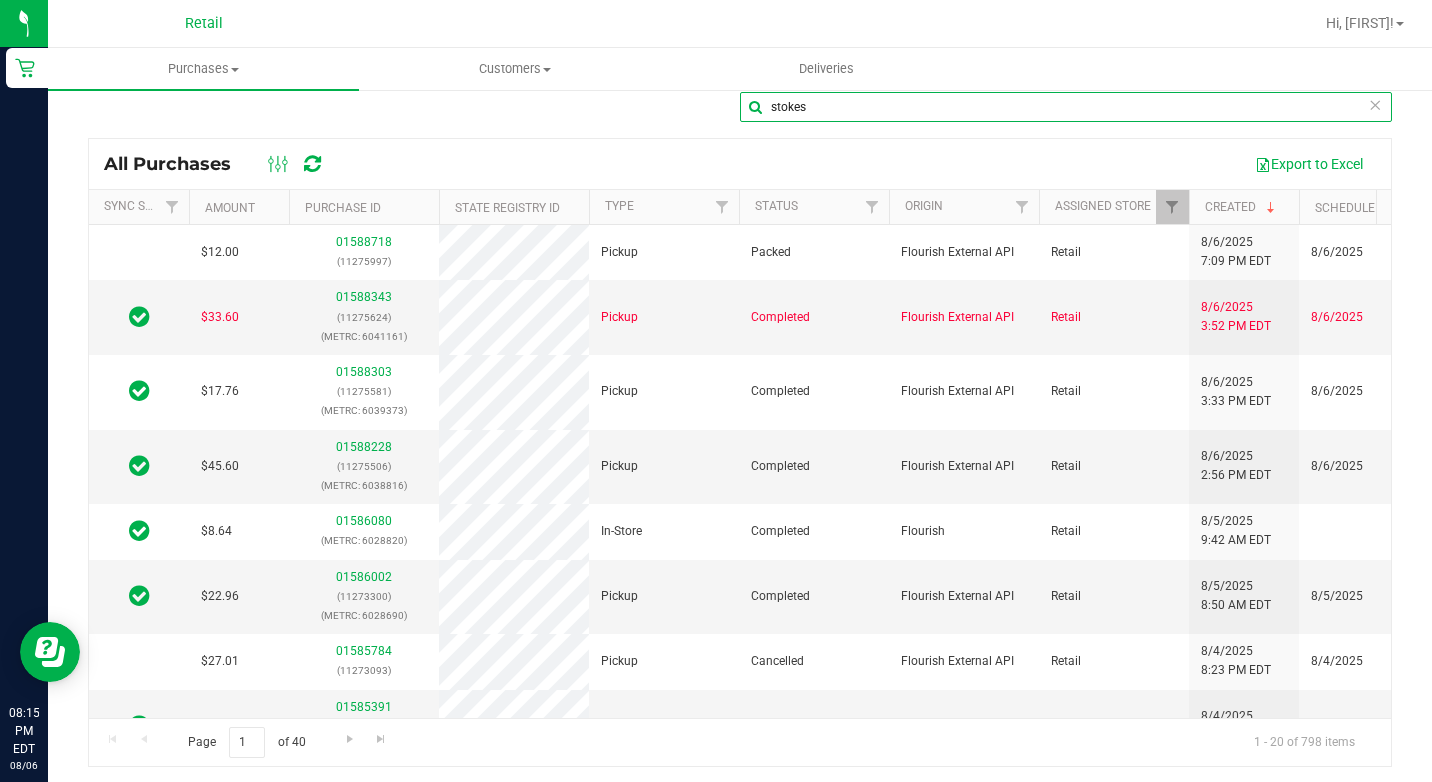 scroll, scrollTop: 22, scrollLeft: 0, axis: vertical 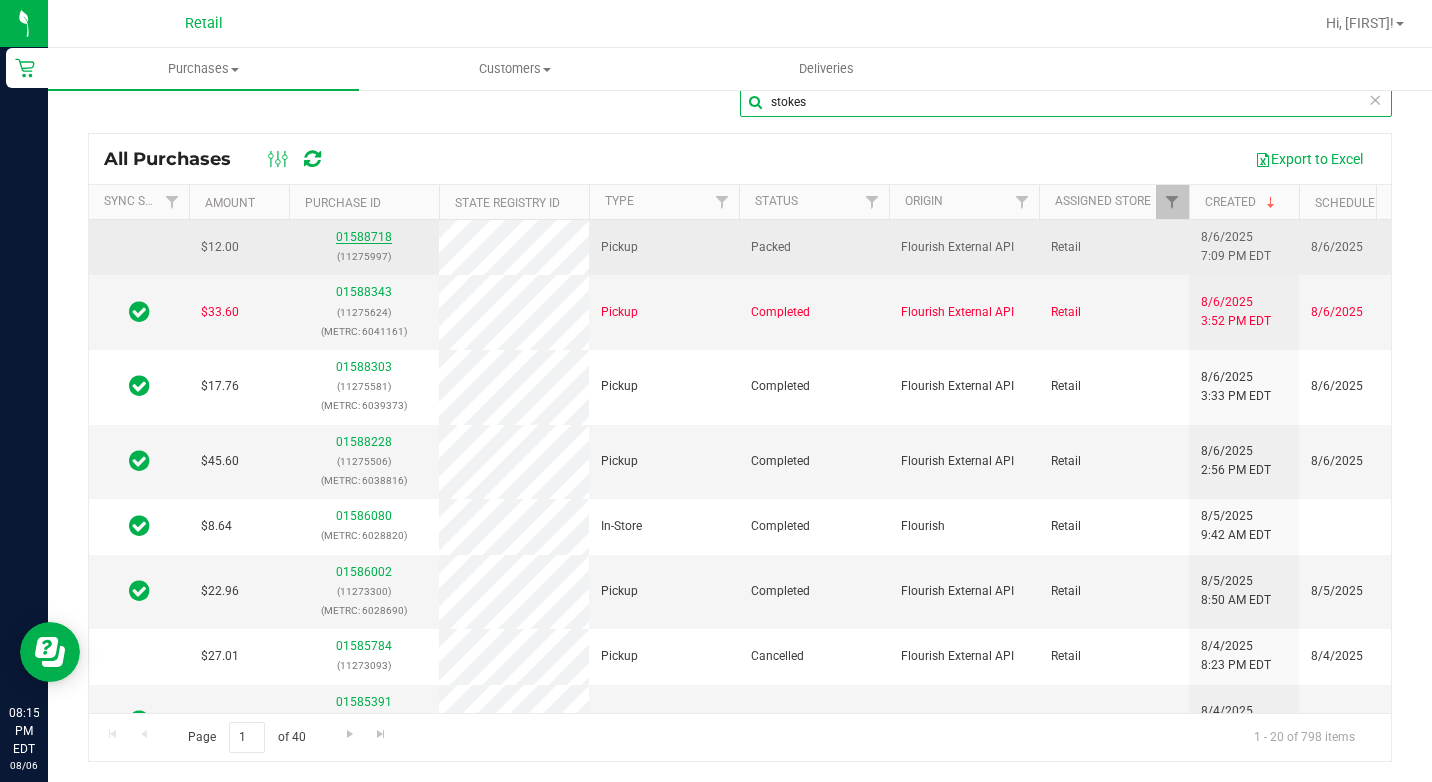 type on "stokes" 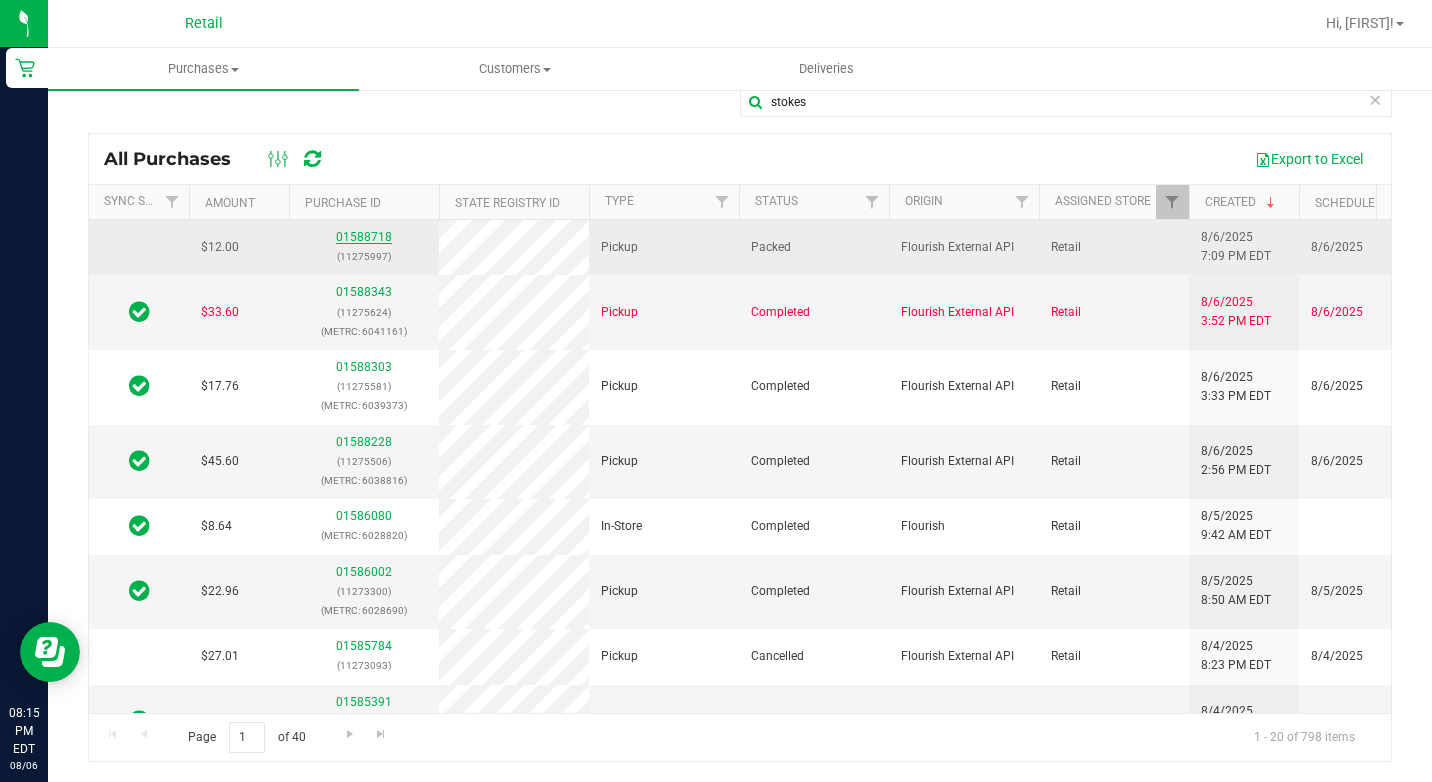 click on "01588718" at bounding box center (364, 237) 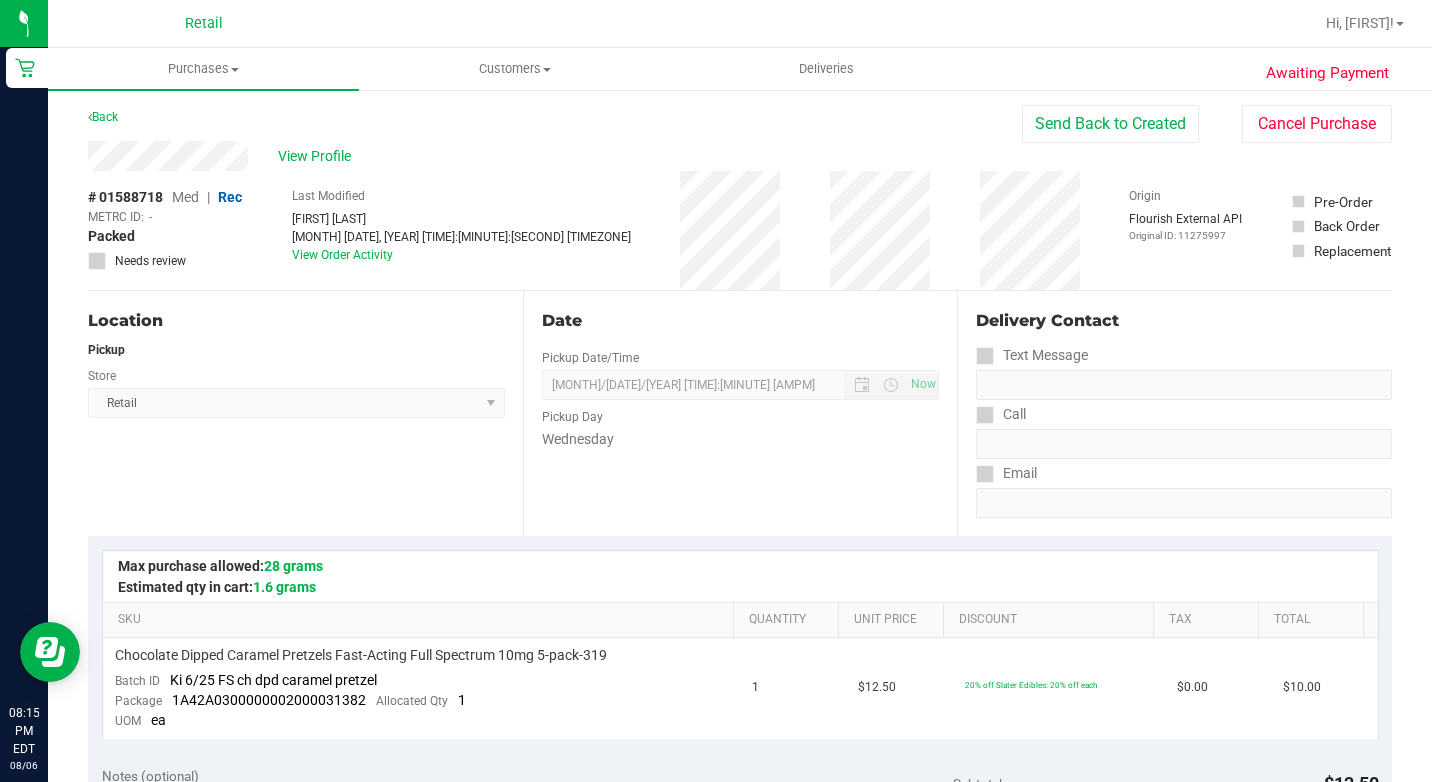scroll, scrollTop: 0, scrollLeft: 0, axis: both 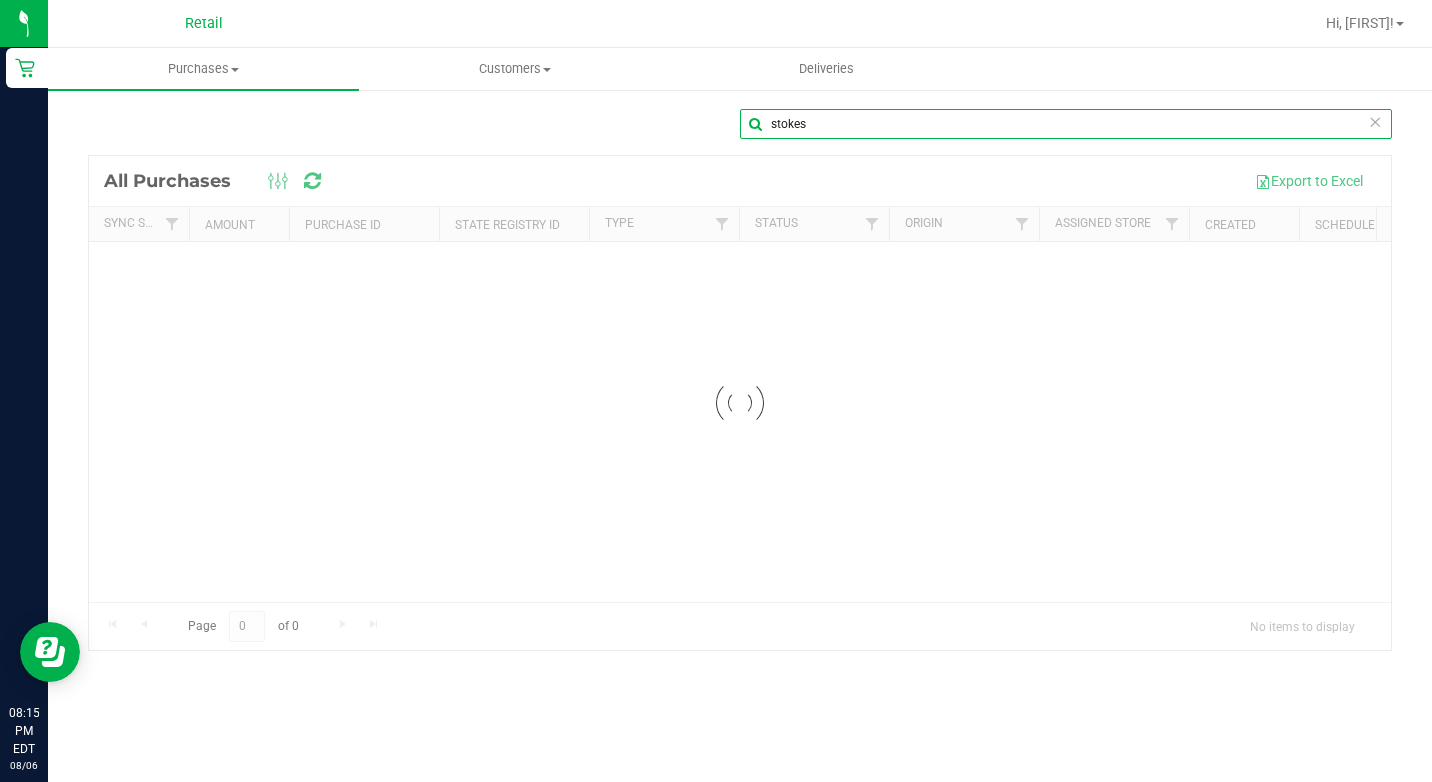click on "stokes" at bounding box center [1066, 124] 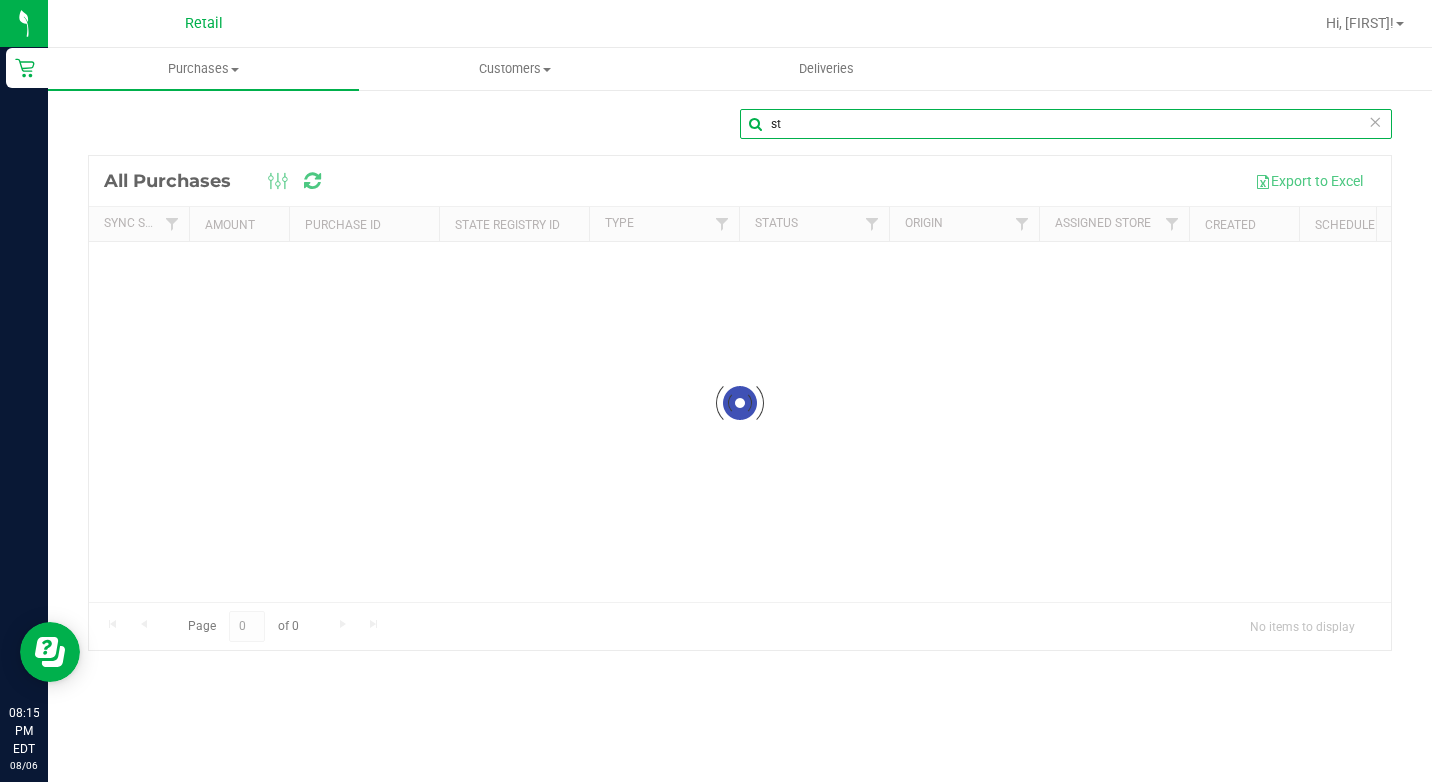 type on "s" 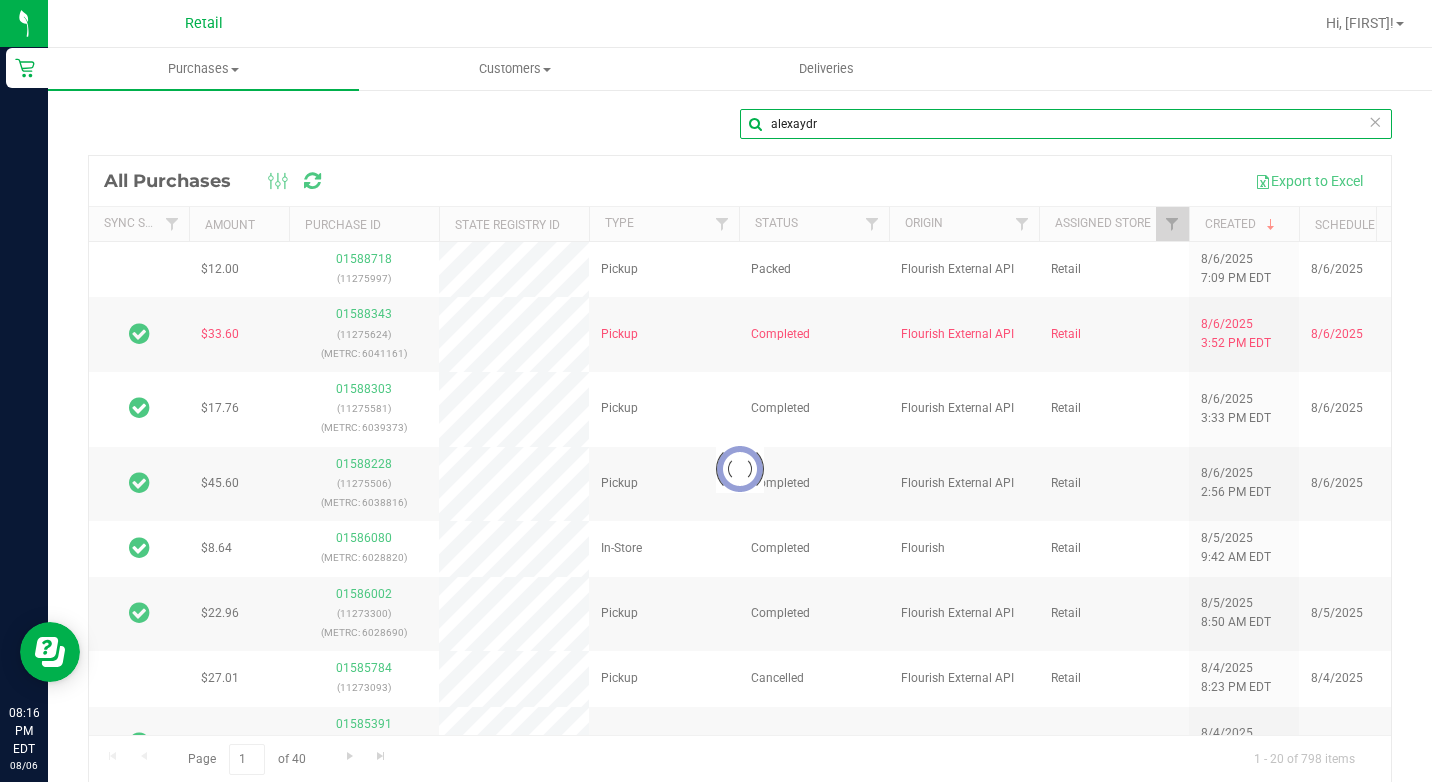 type on "alexaydr" 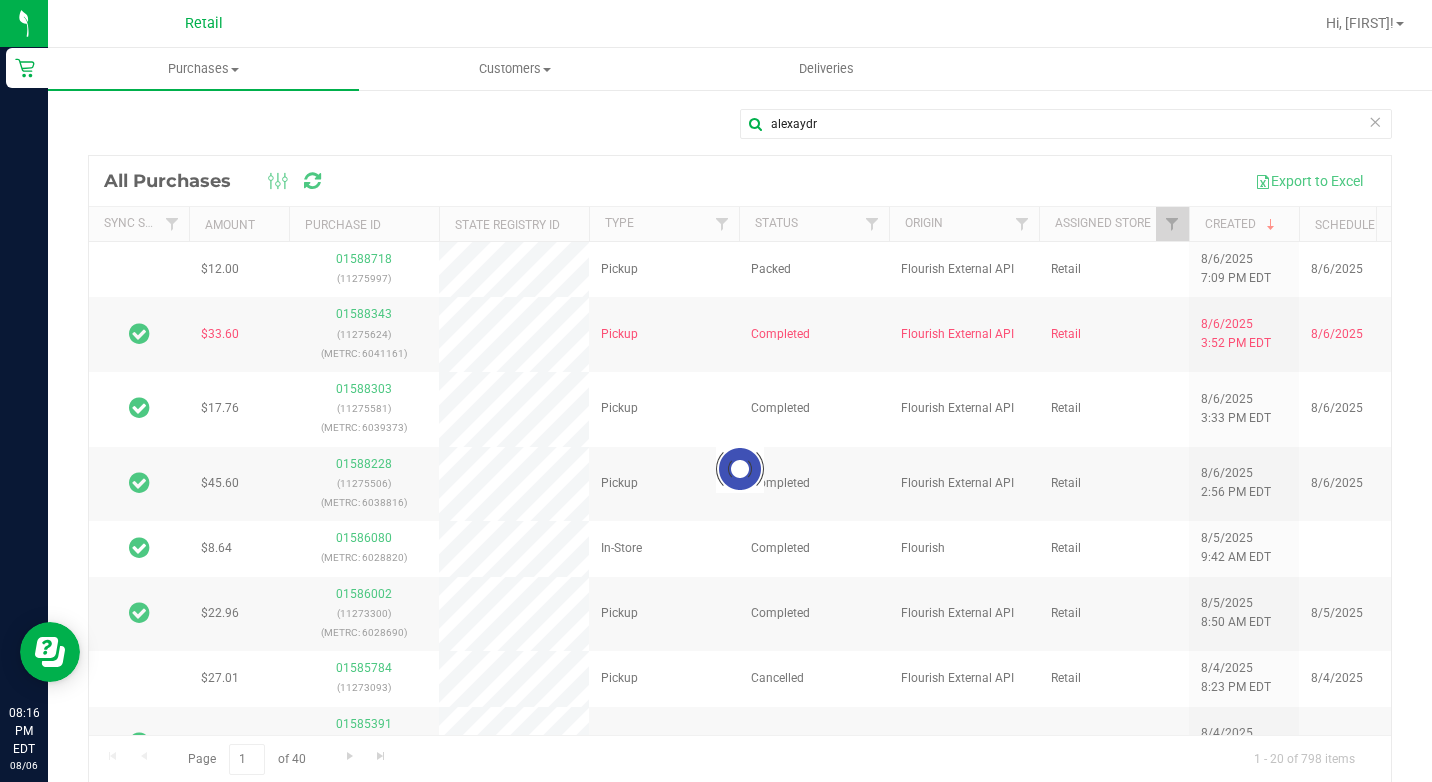 drag, startPoint x: 673, startPoint y: 725, endPoint x: 694, endPoint y: 725, distance: 21 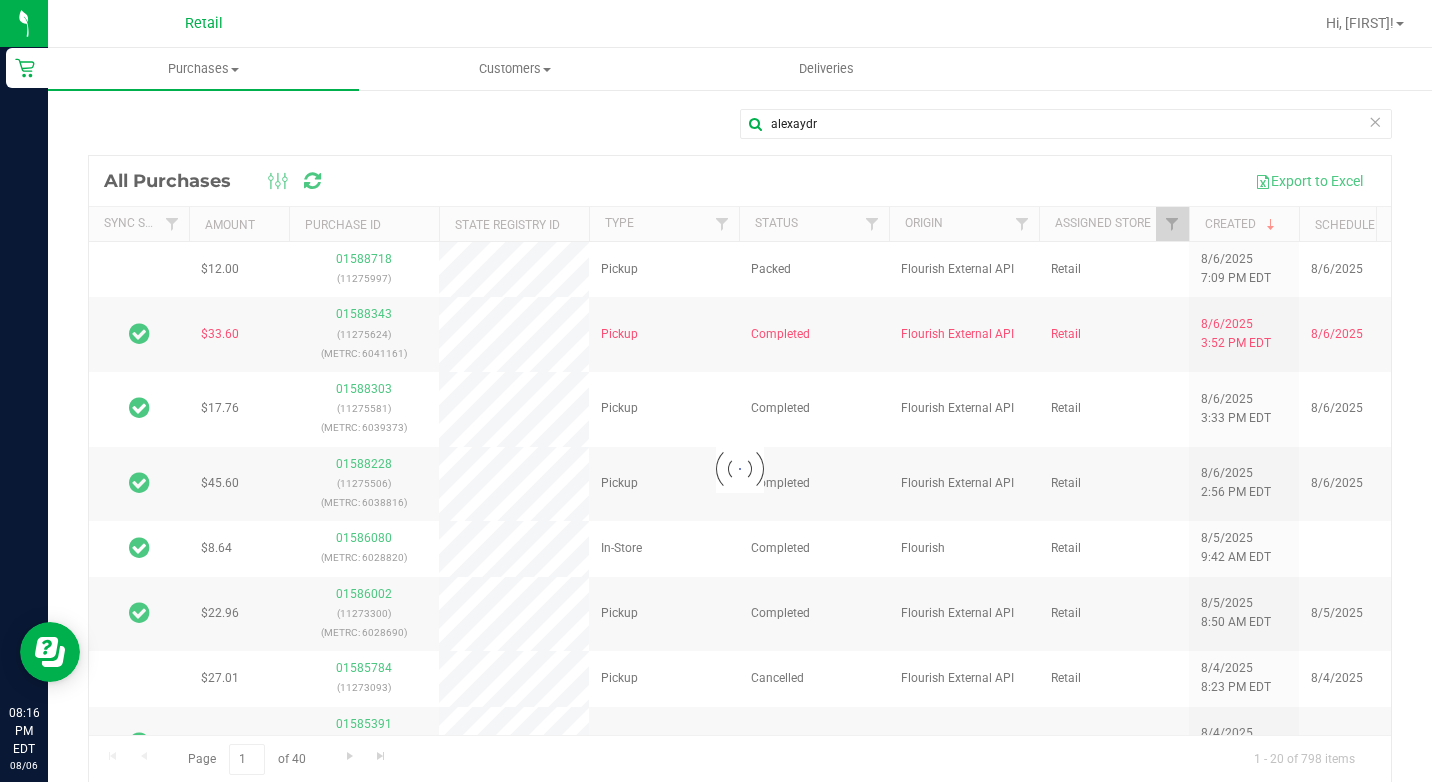 click at bounding box center [740, 469] 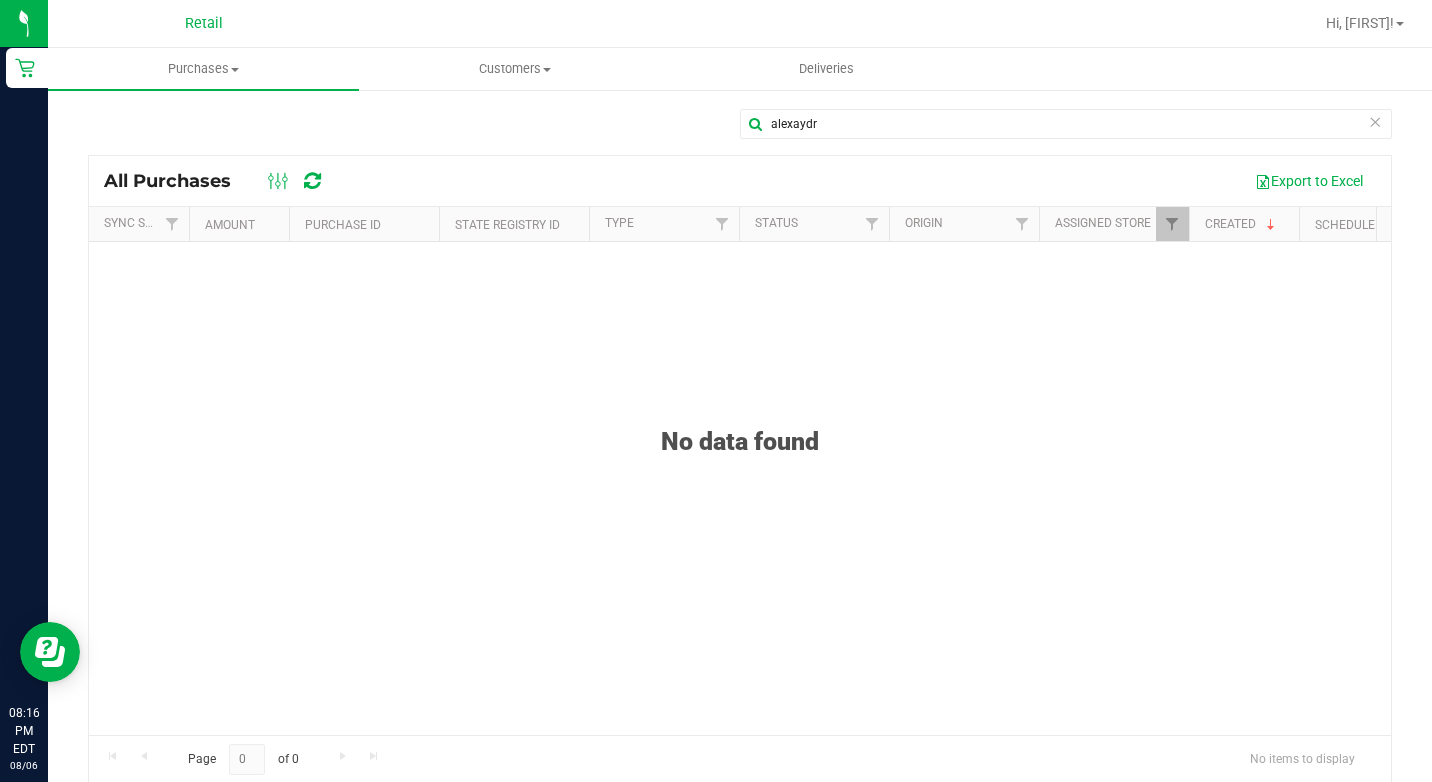 scroll, scrollTop: 0, scrollLeft: 105, axis: horizontal 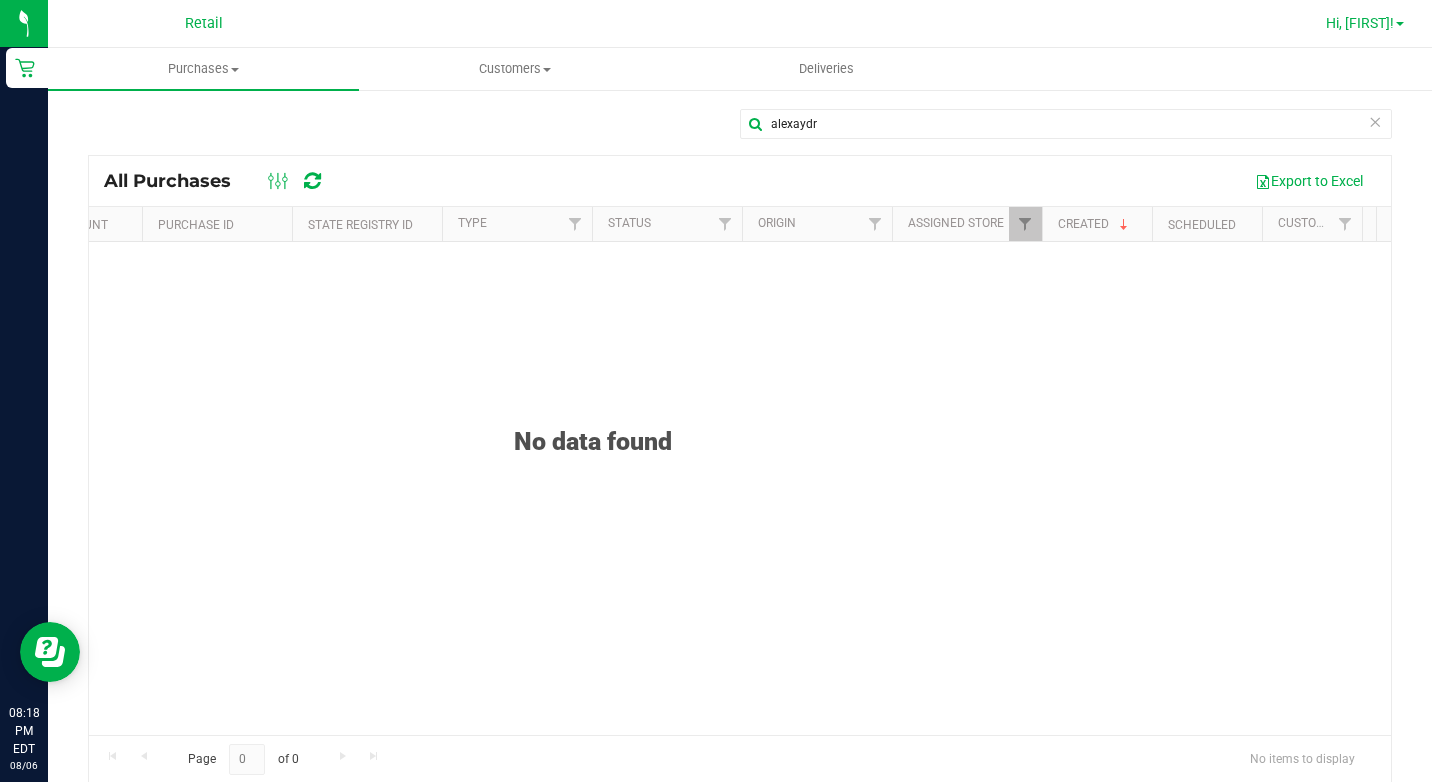 click on "Hi, [FIRST]!" at bounding box center [1360, 23] 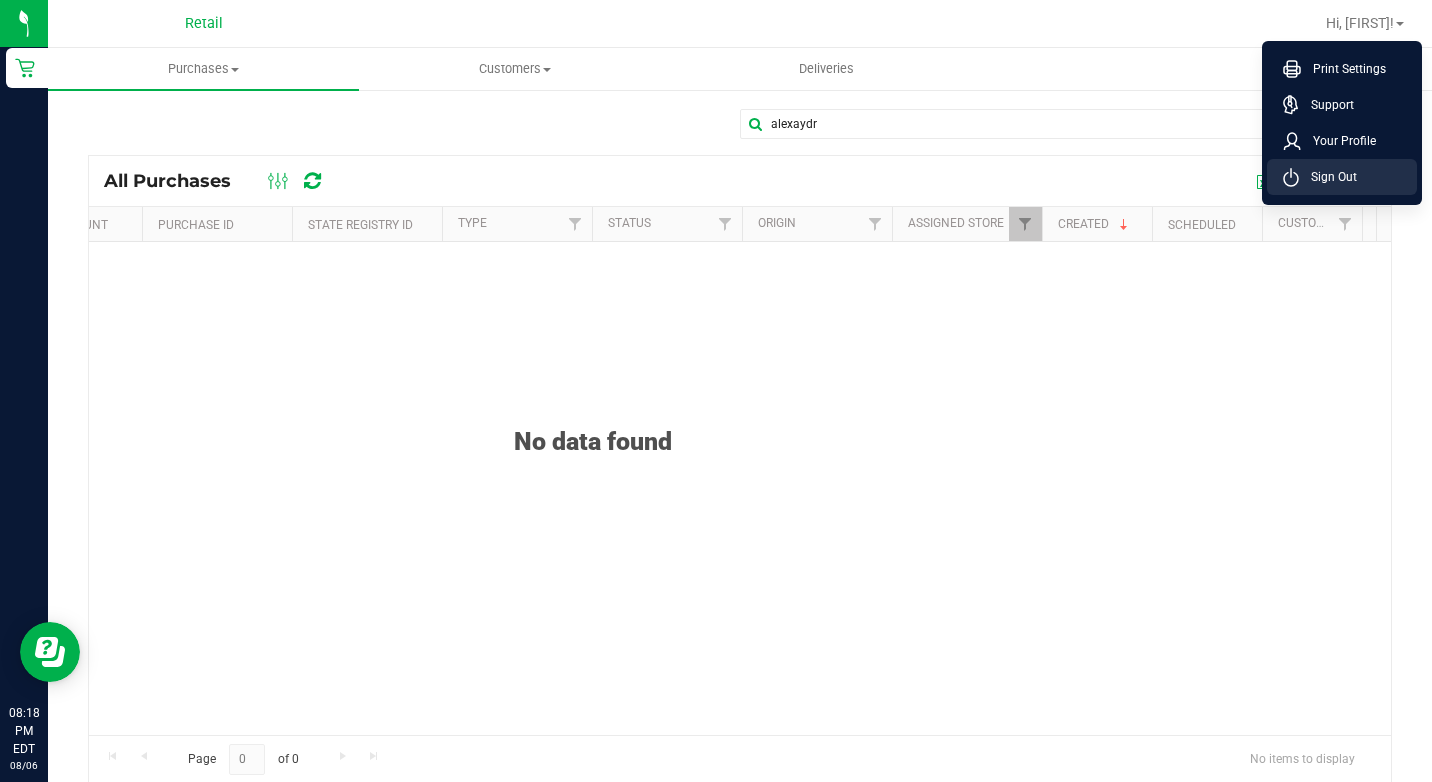 click on "Sign Out" at bounding box center (1328, 177) 